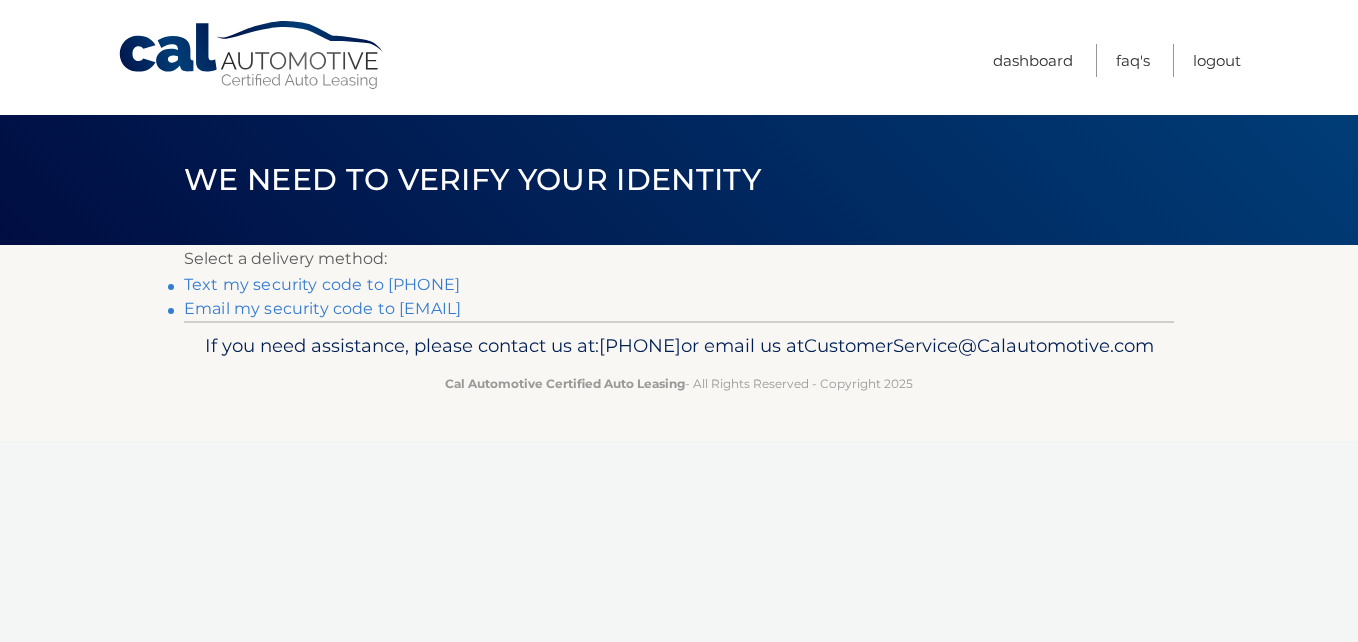 scroll, scrollTop: 0, scrollLeft: 0, axis: both 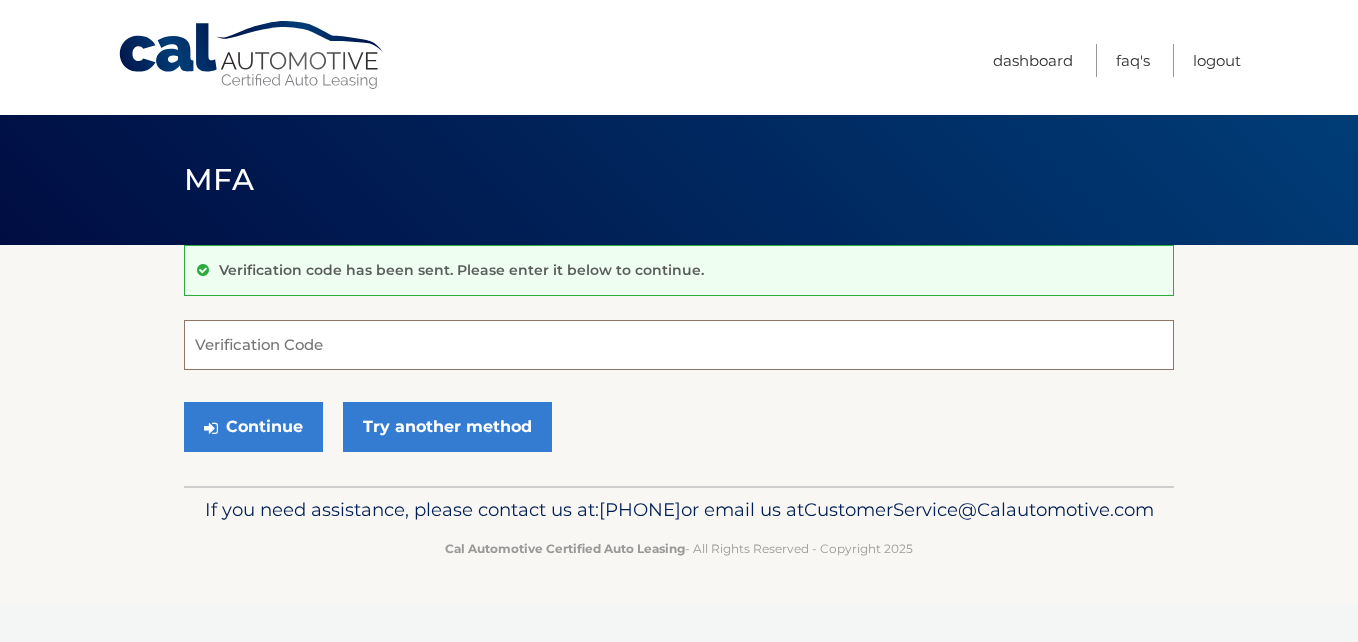 click on "Verification Code" at bounding box center (679, 345) 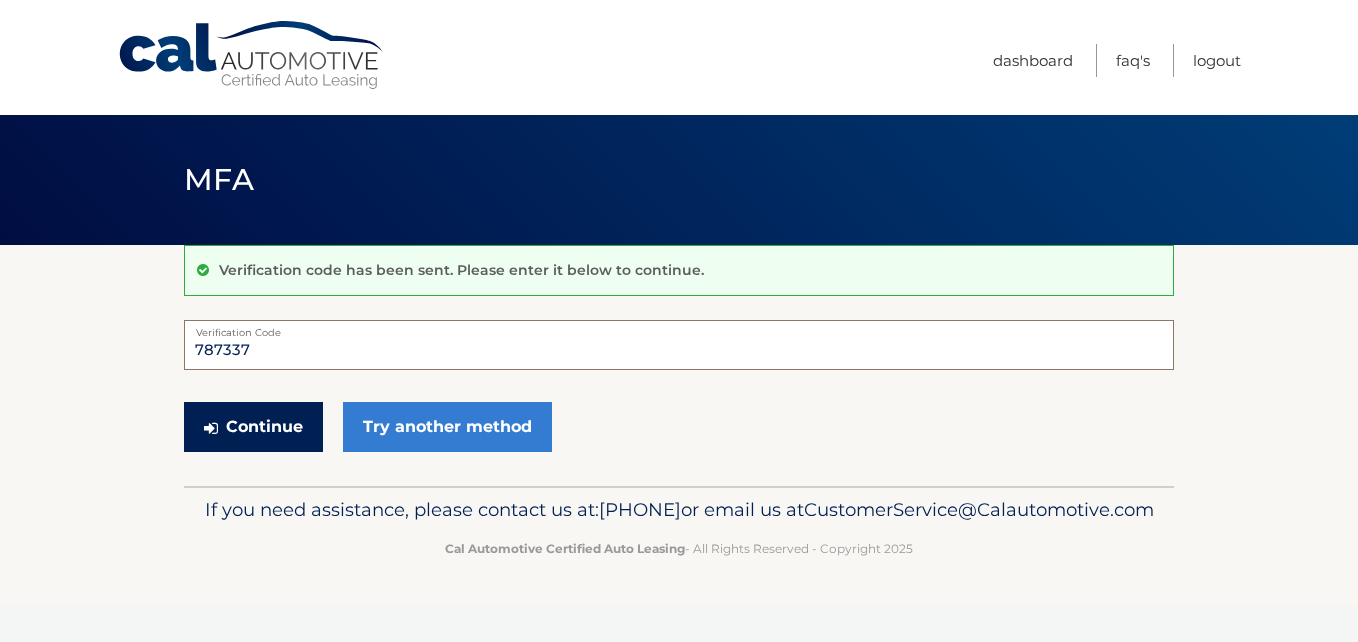 type on "787337" 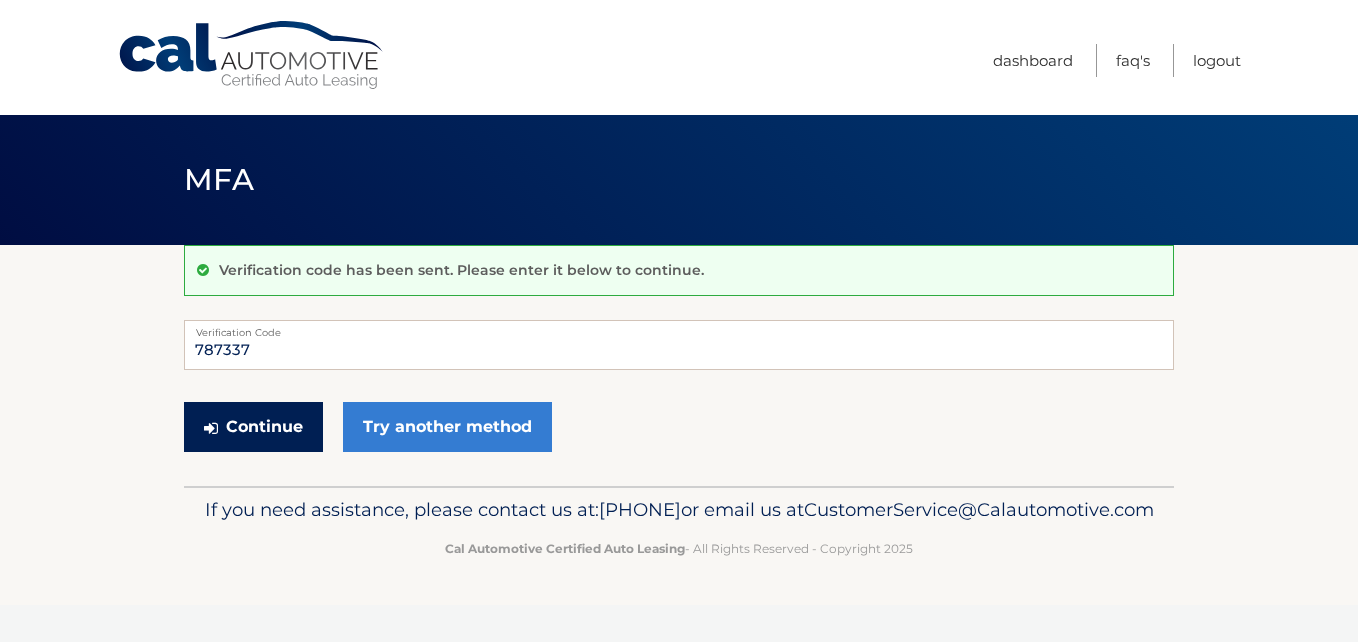 click on "Continue" at bounding box center [253, 427] 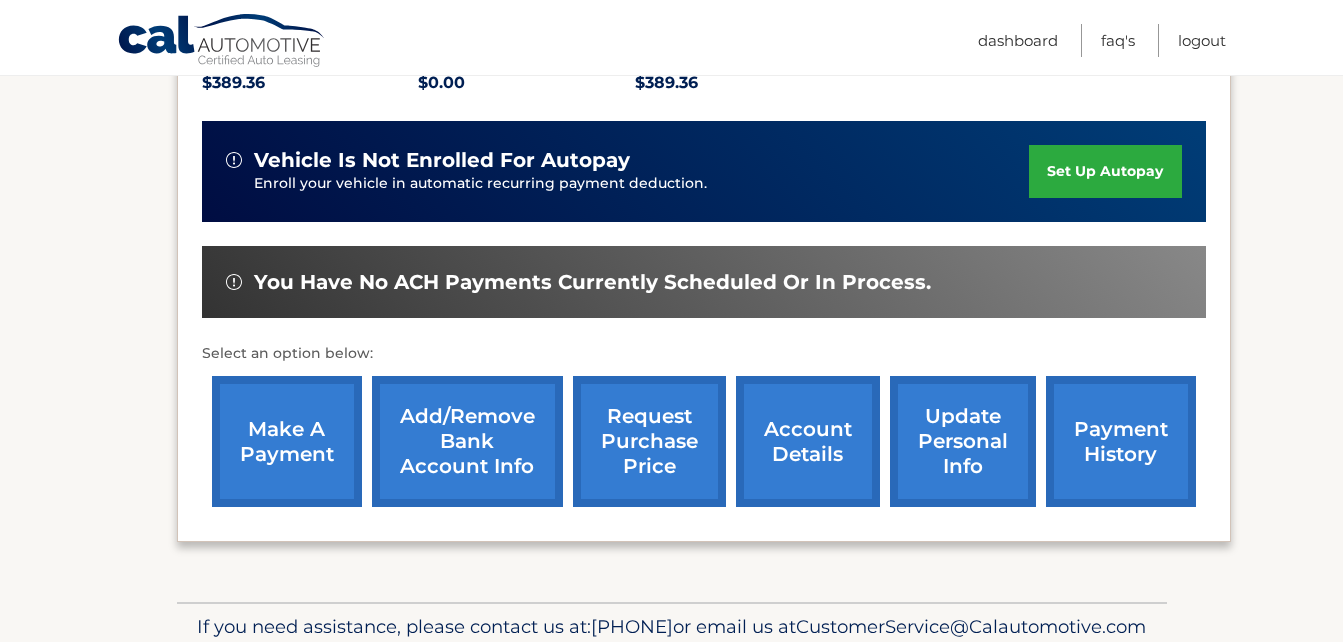scroll, scrollTop: 500, scrollLeft: 0, axis: vertical 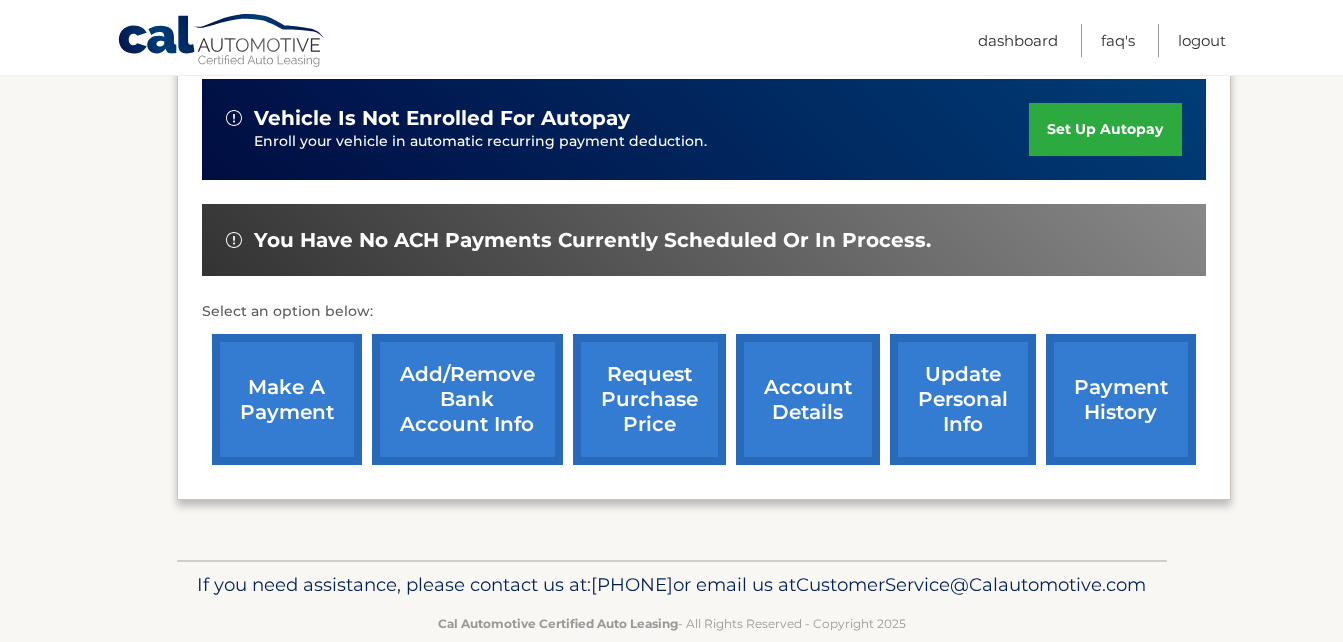 click on "payment history" at bounding box center [1121, 399] 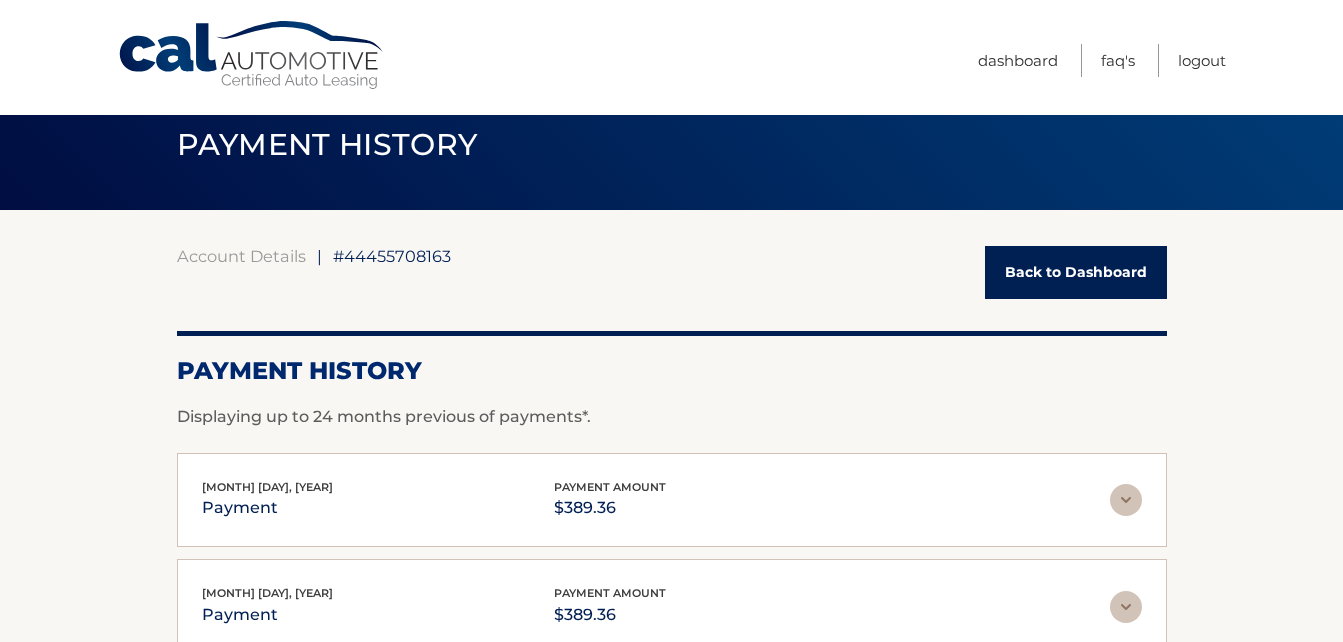 scroll, scrollTop: 0, scrollLeft: 0, axis: both 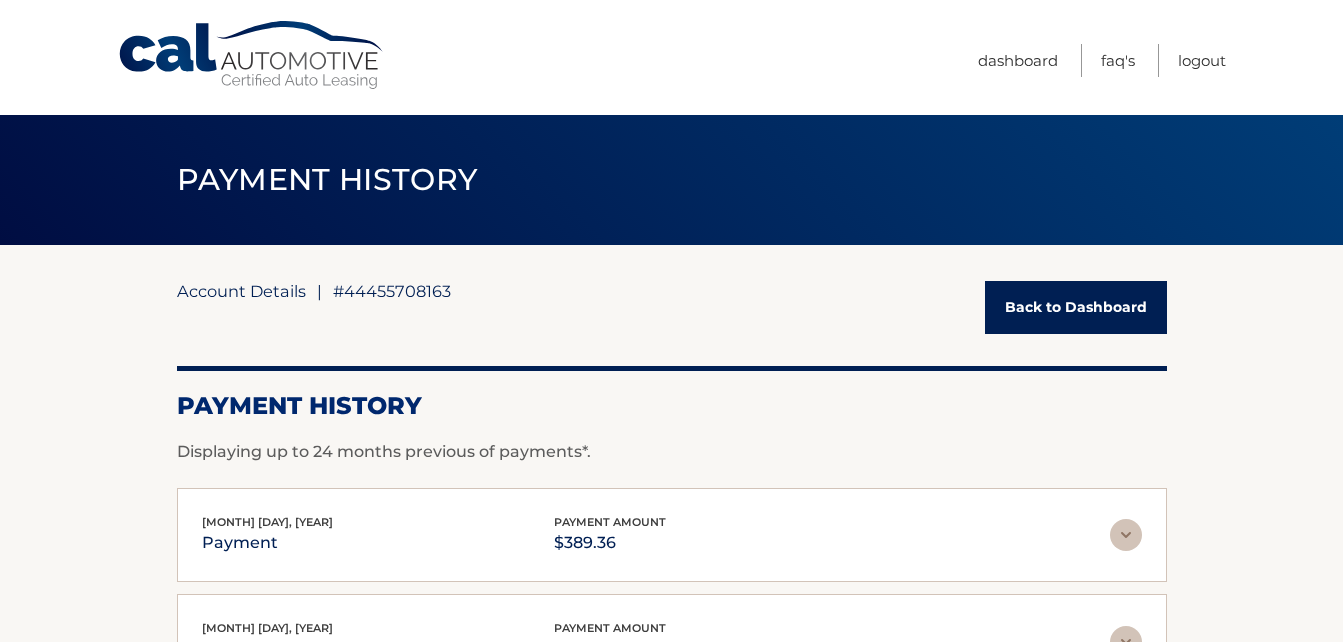 click on "Account Details" at bounding box center (241, 291) 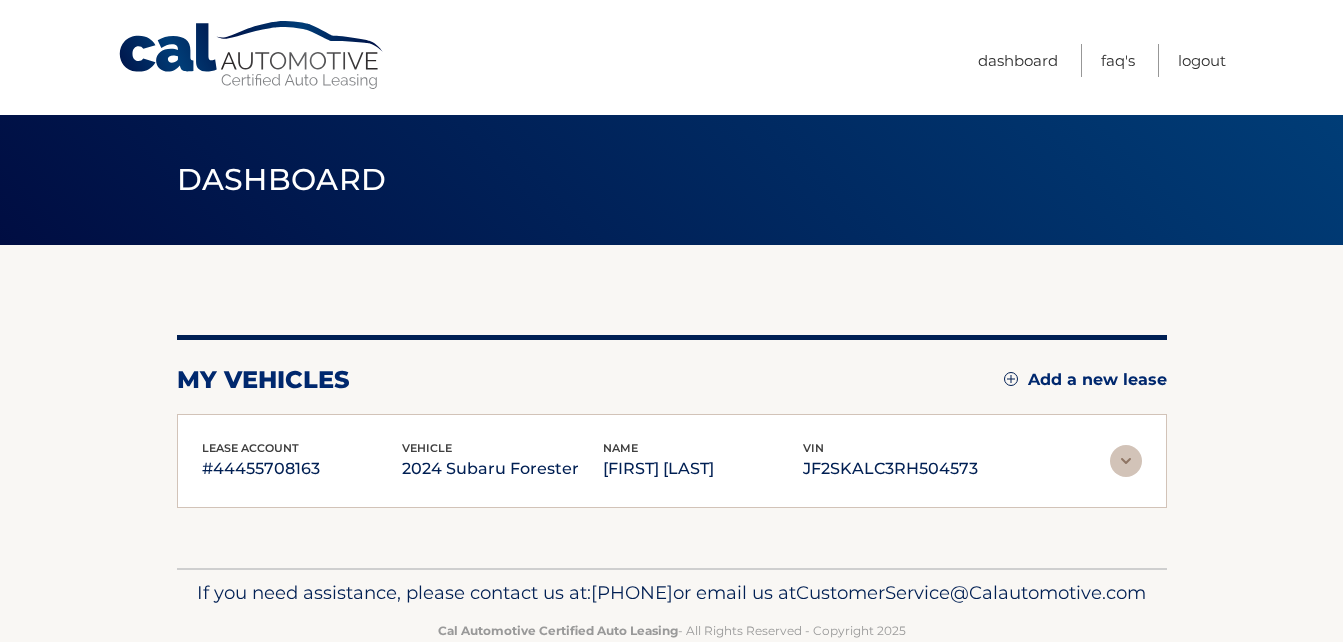 scroll, scrollTop: 0, scrollLeft: 0, axis: both 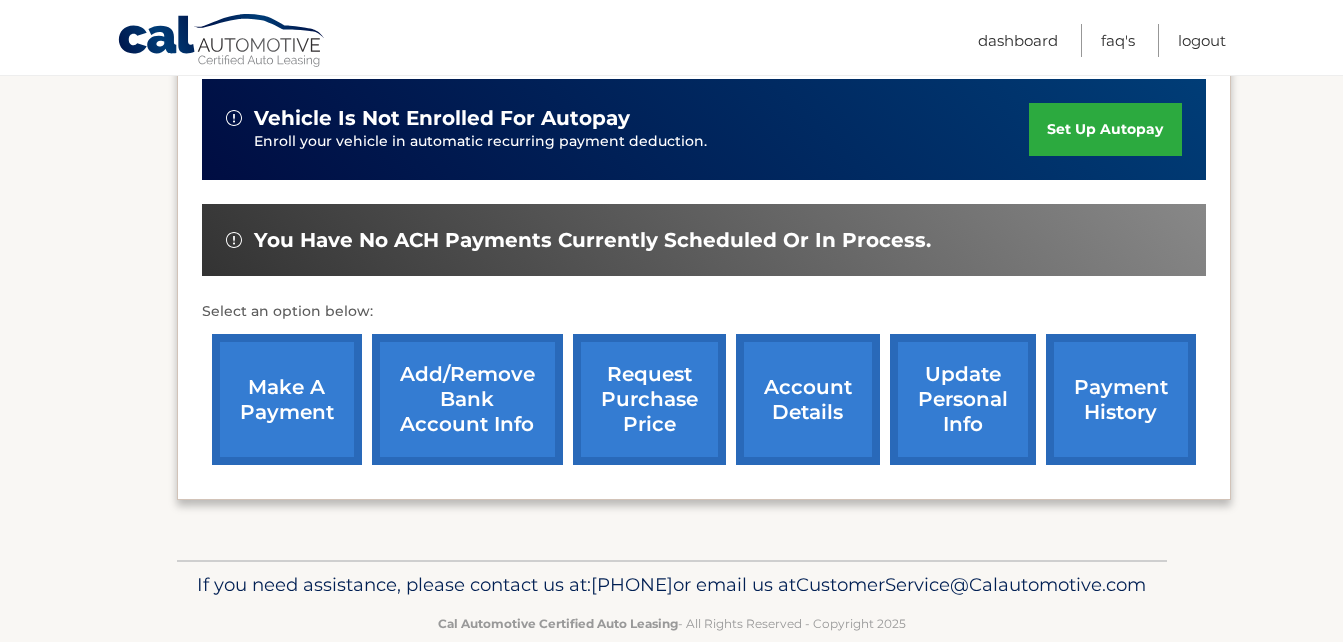 click on "account details" at bounding box center [808, 399] 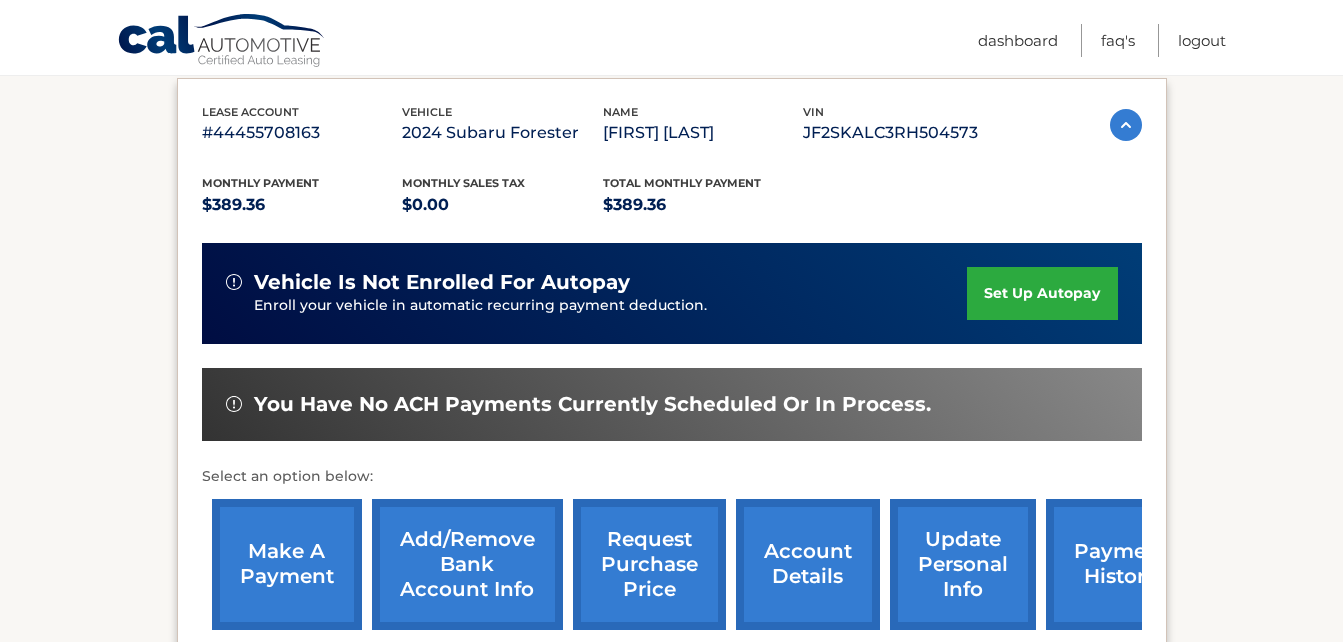 scroll, scrollTop: 400, scrollLeft: 0, axis: vertical 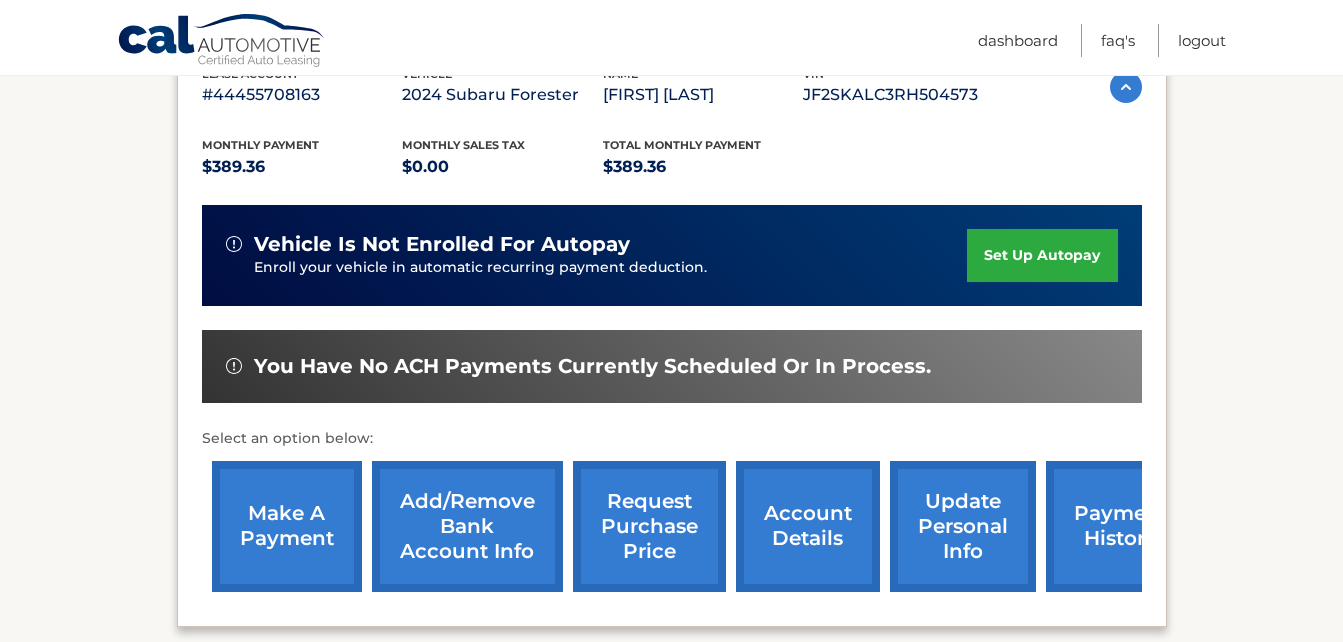 click on "make a payment" at bounding box center (287, 526) 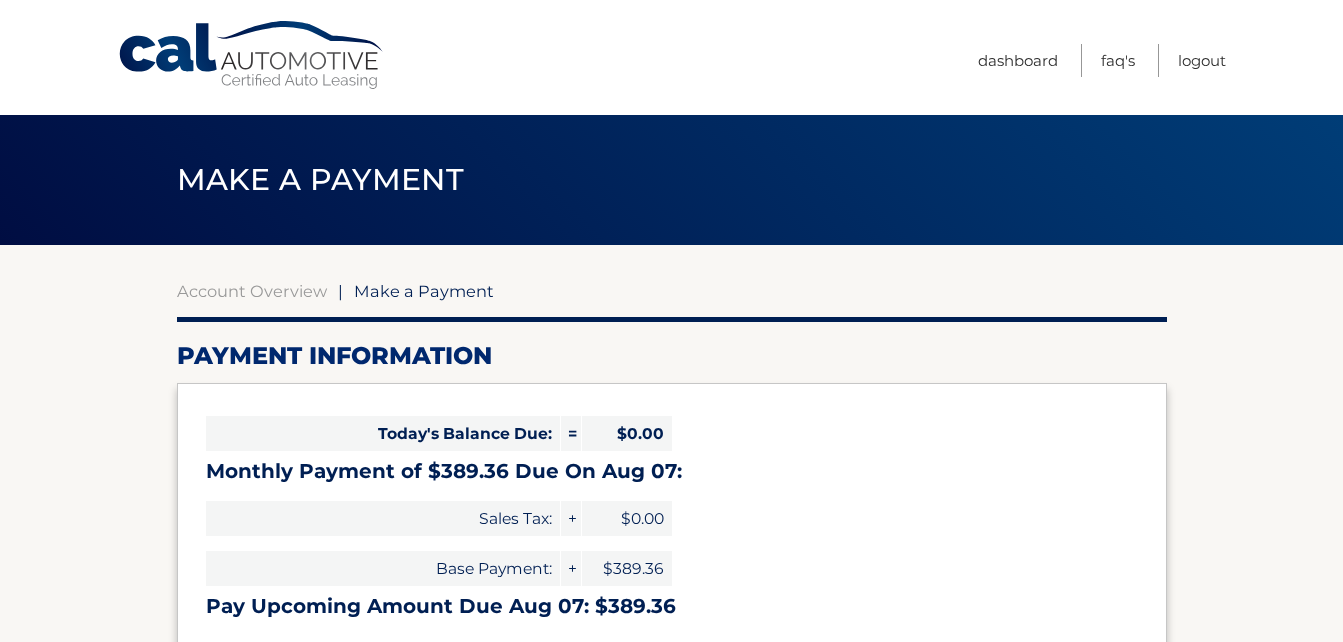 select on "ODkwZDdlM2YtZTgyMC00MzRiLTk2YzUtNGRlZWQ2OTViMjk2" 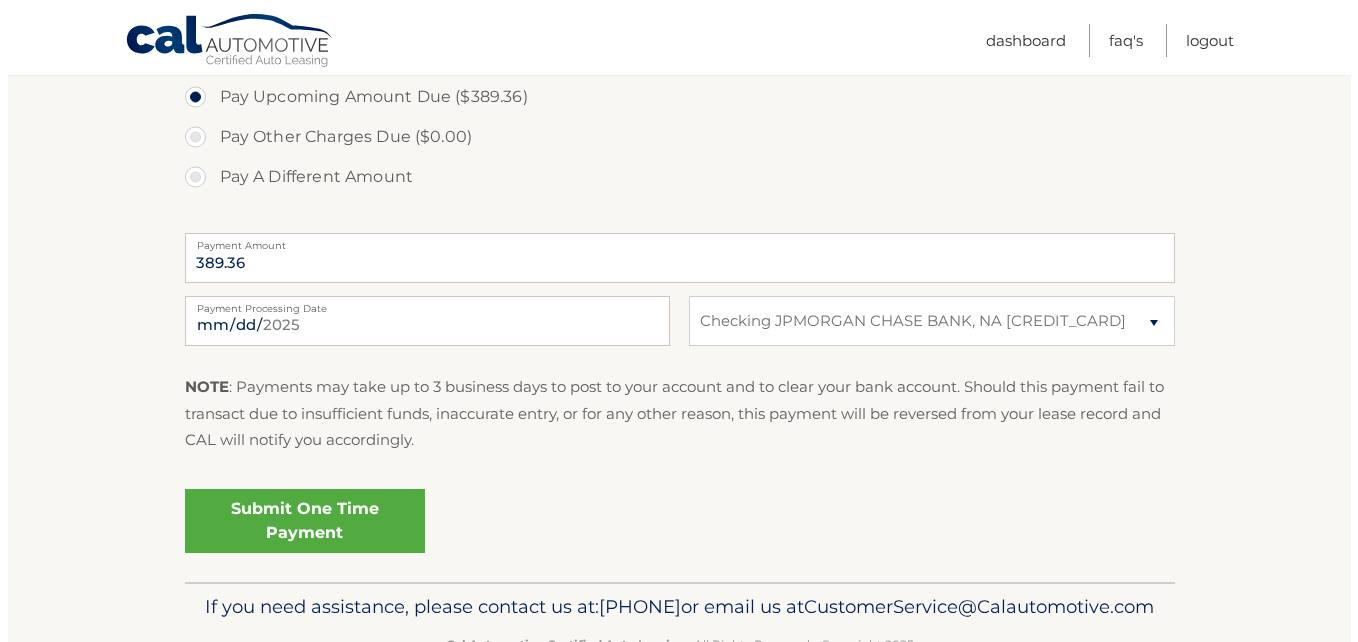 scroll, scrollTop: 700, scrollLeft: 0, axis: vertical 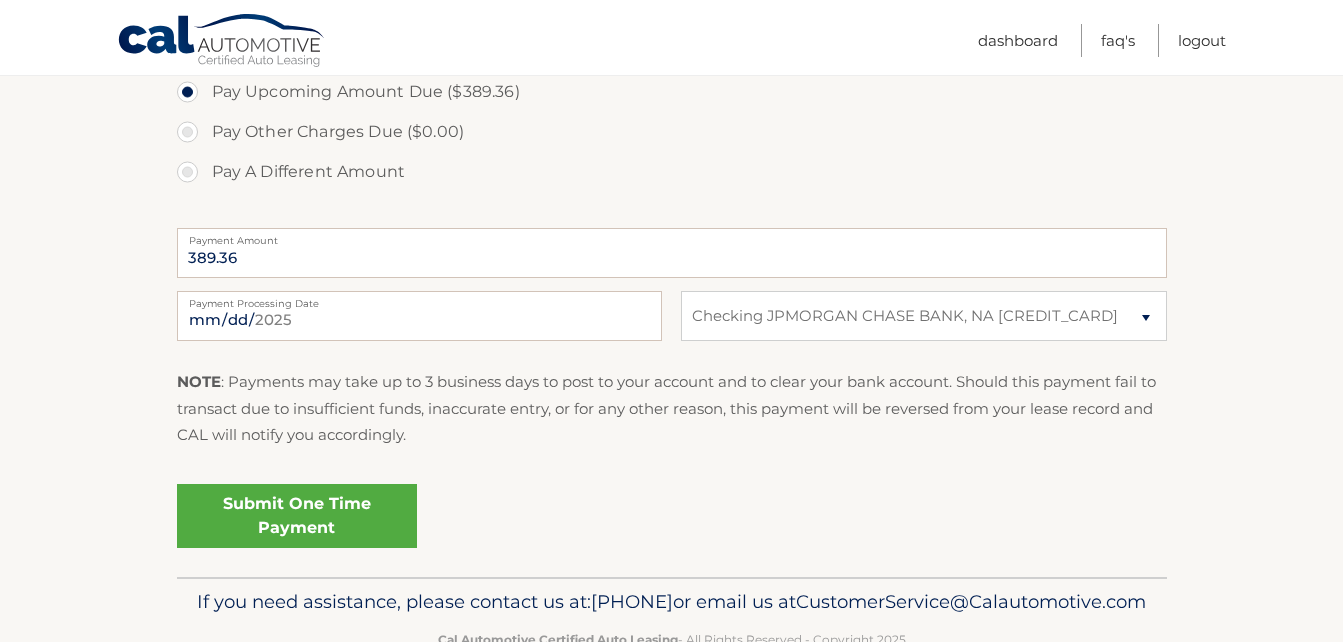 click on "Submit One Time Payment" at bounding box center (297, 516) 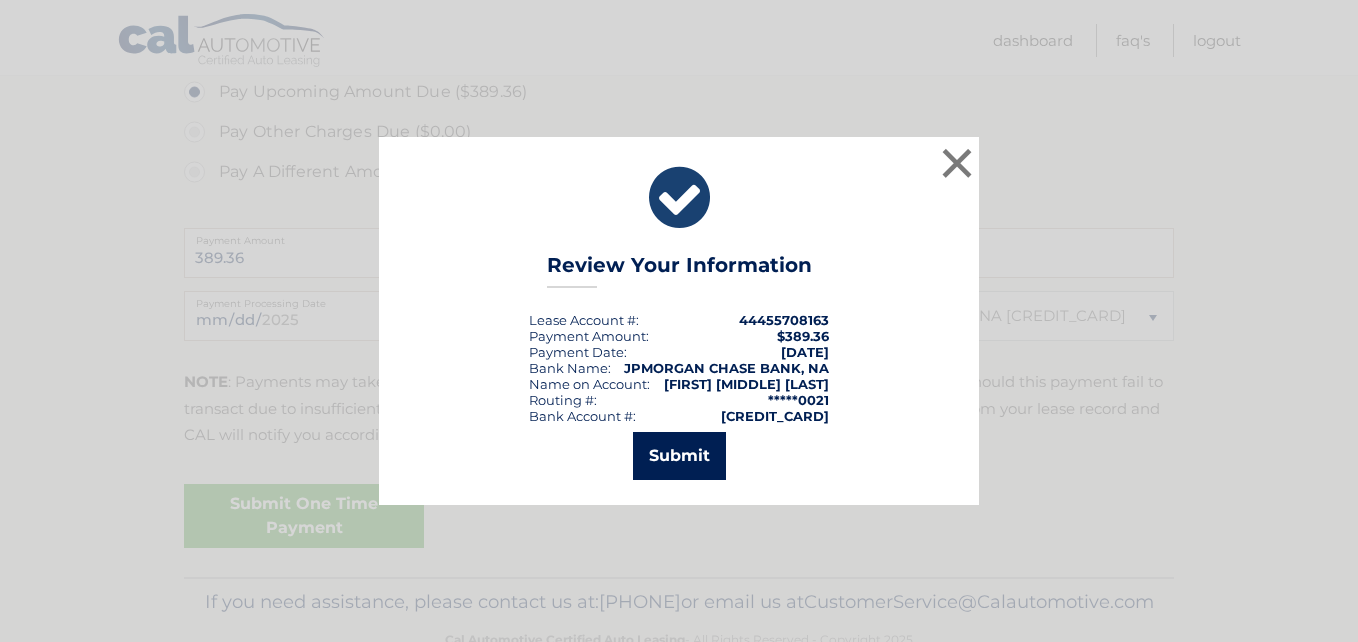 click on "Submit" at bounding box center [679, 456] 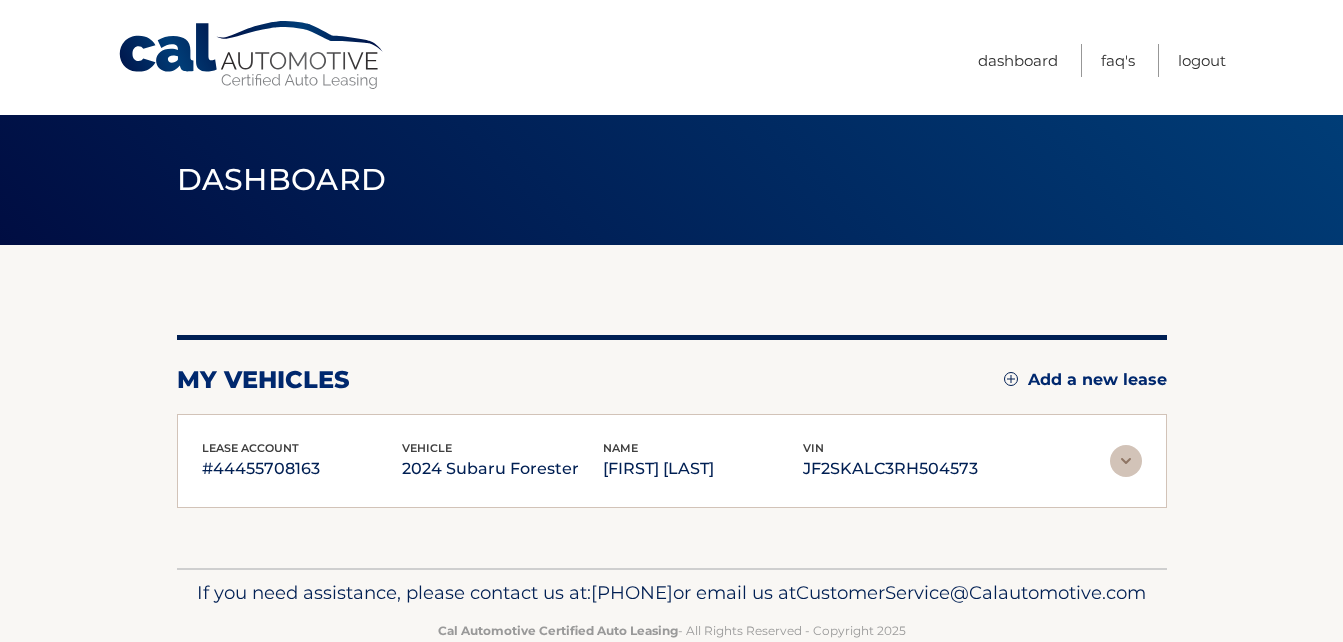 scroll, scrollTop: 0, scrollLeft: 0, axis: both 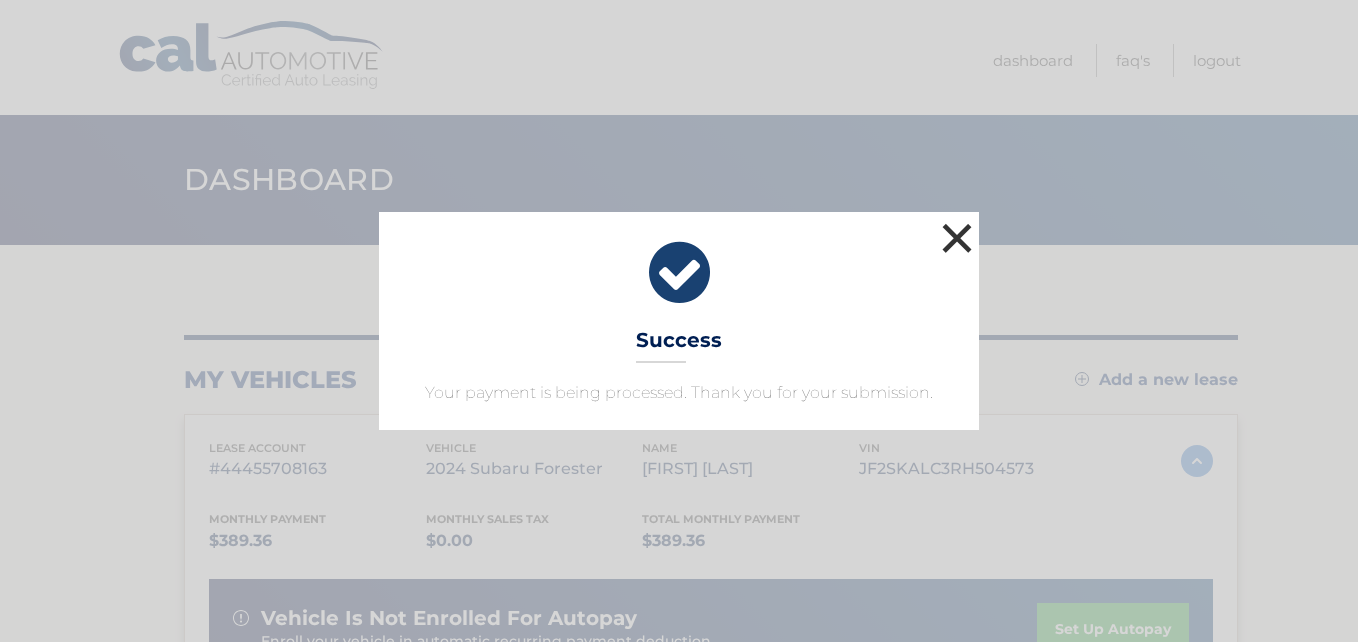 click on "×" at bounding box center [957, 238] 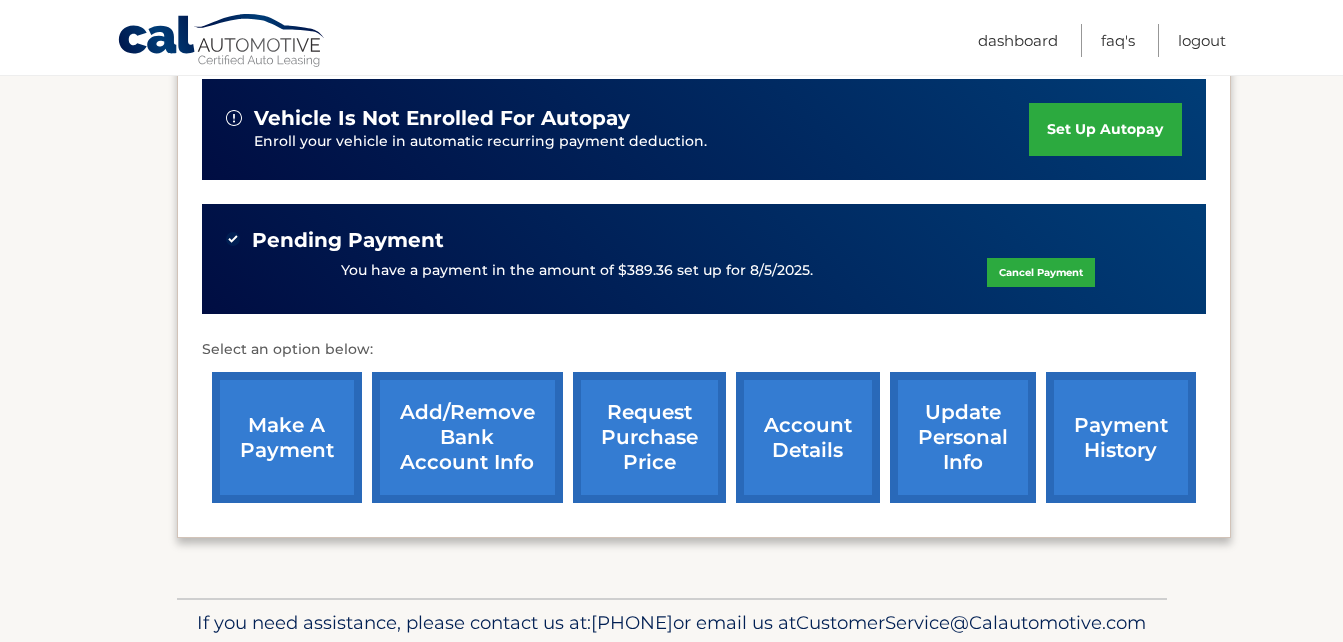 scroll, scrollTop: 608, scrollLeft: 0, axis: vertical 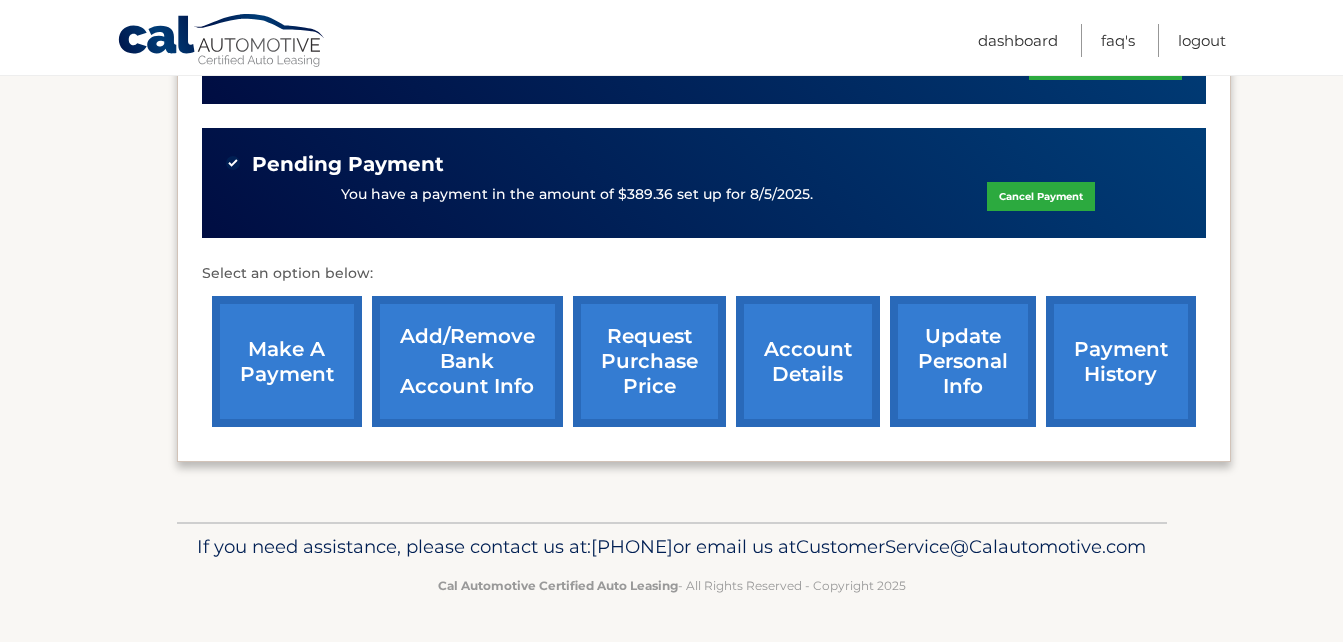 click on "payment history" at bounding box center (1121, 361) 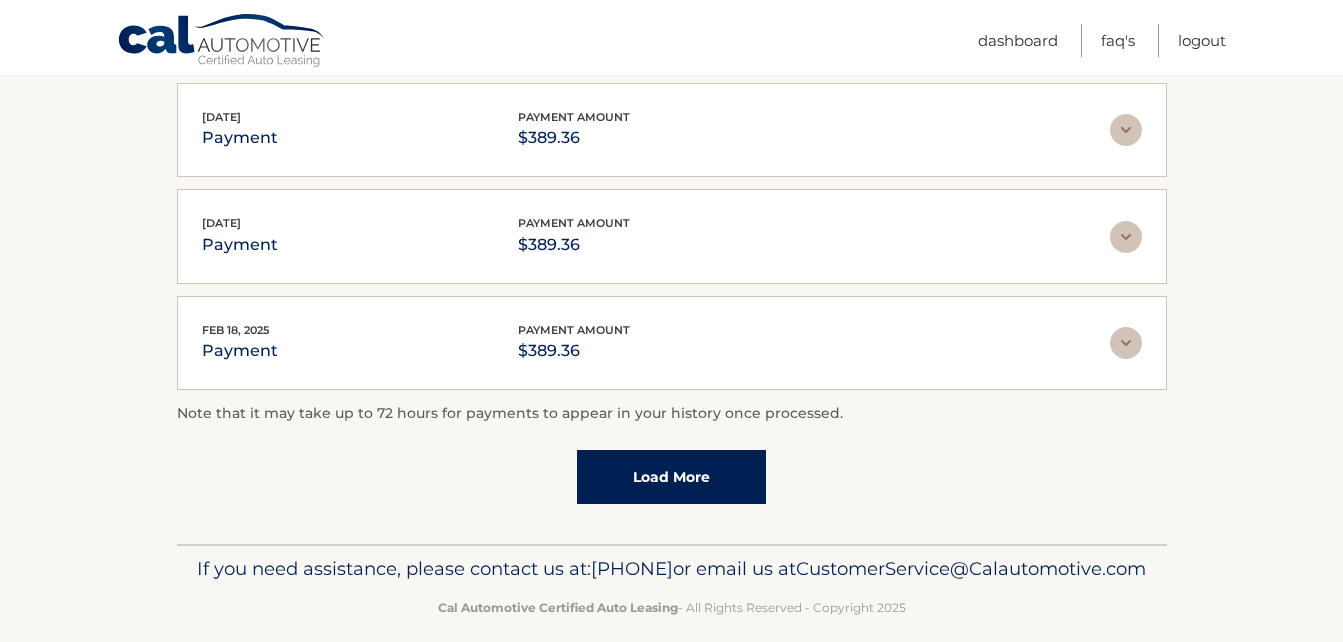 scroll, scrollTop: 672, scrollLeft: 0, axis: vertical 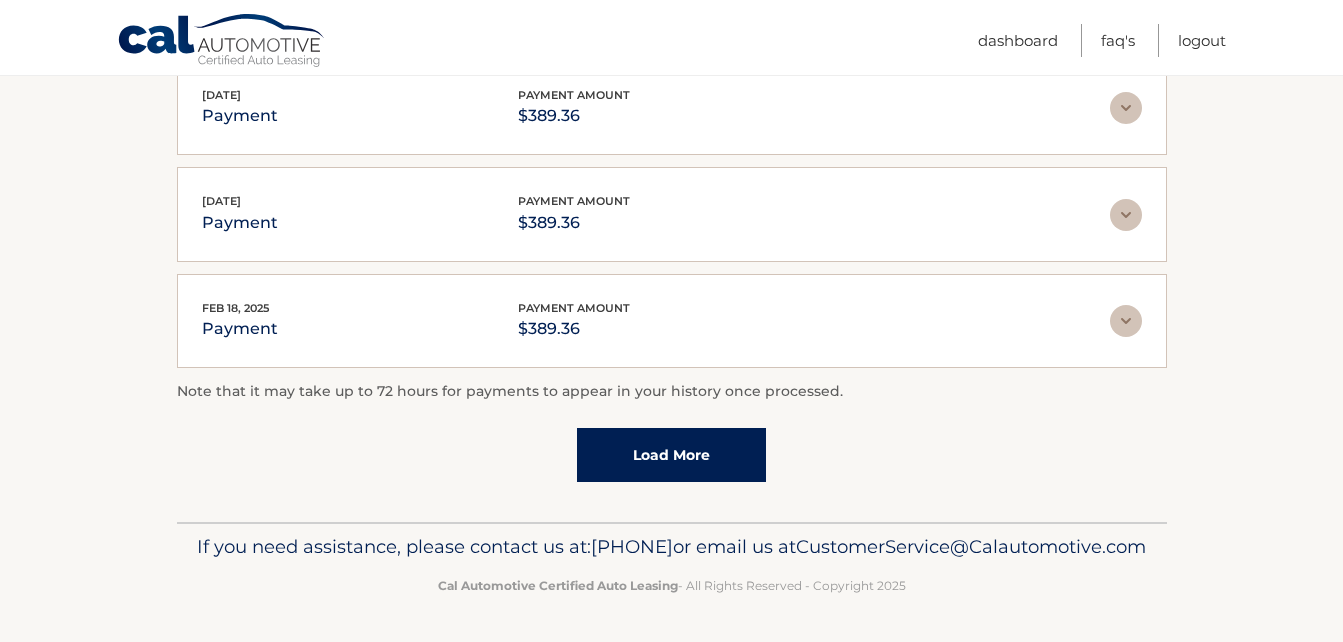 click on "Load More" at bounding box center [671, 455] 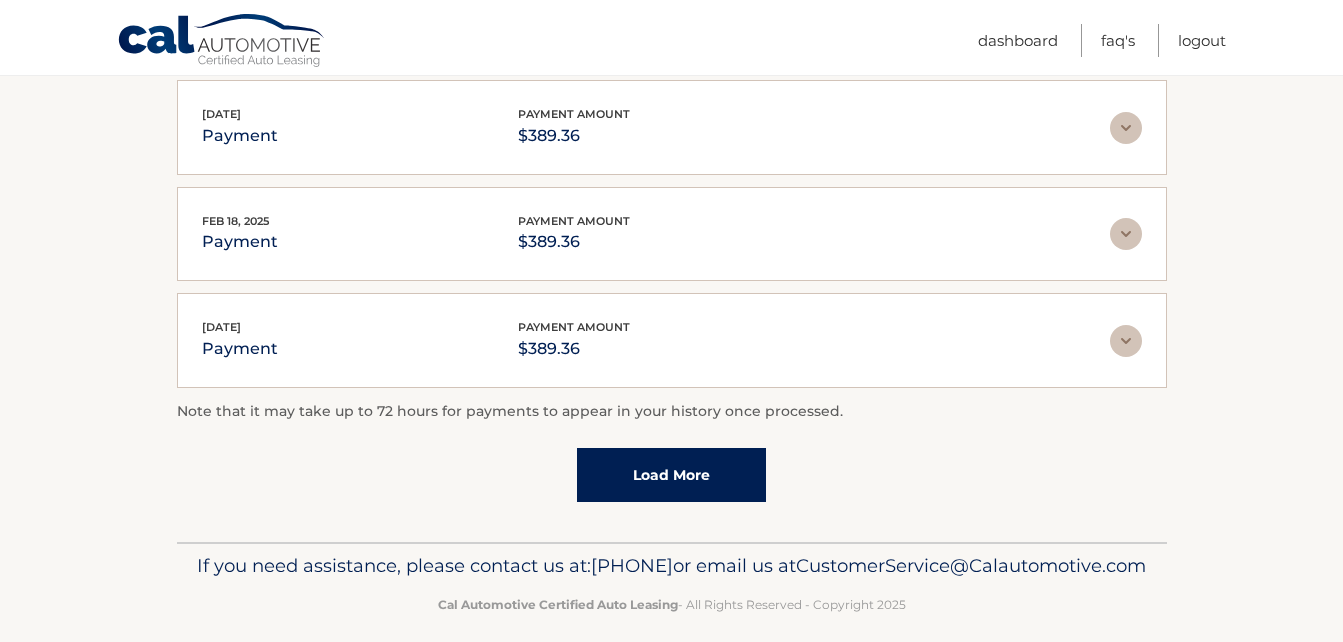 scroll, scrollTop: 779, scrollLeft: 0, axis: vertical 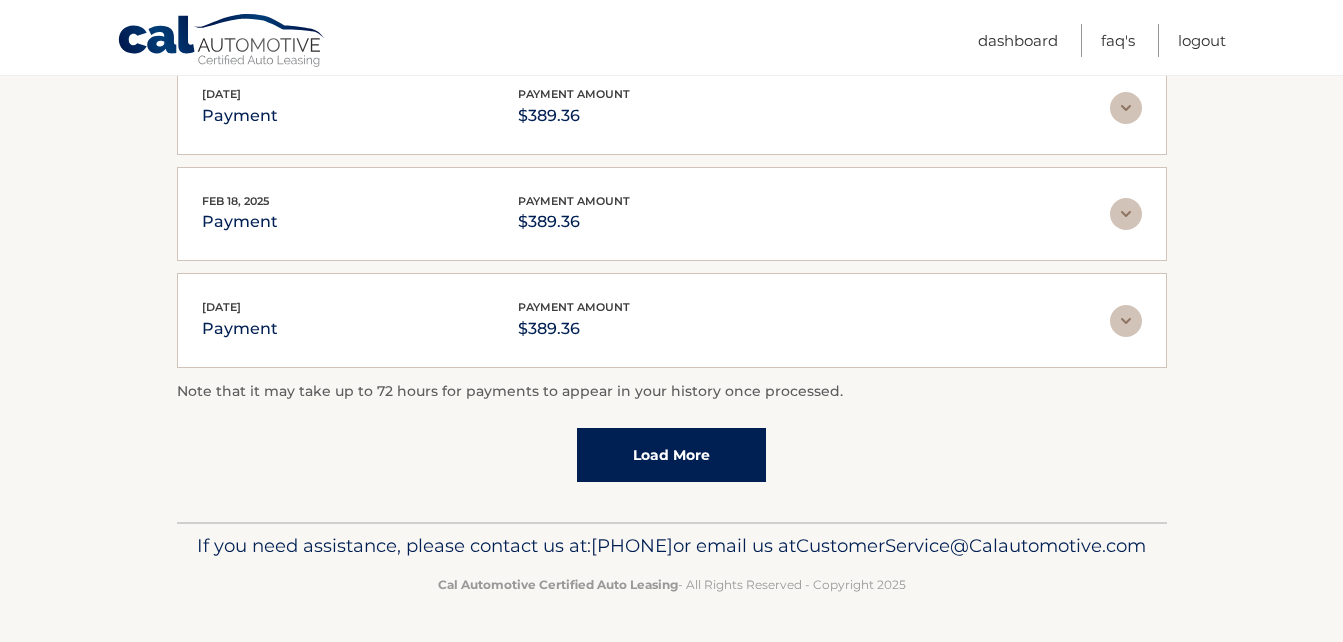click on "Load More" at bounding box center [671, 455] 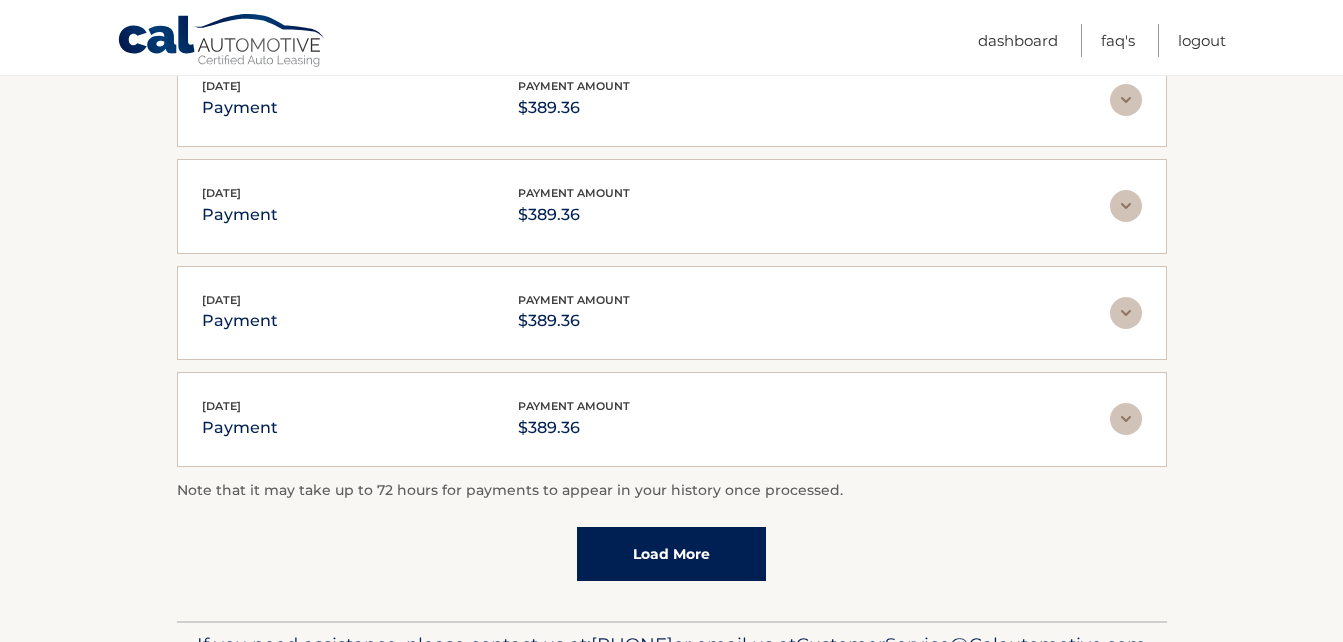 scroll, scrollTop: 1311, scrollLeft: 0, axis: vertical 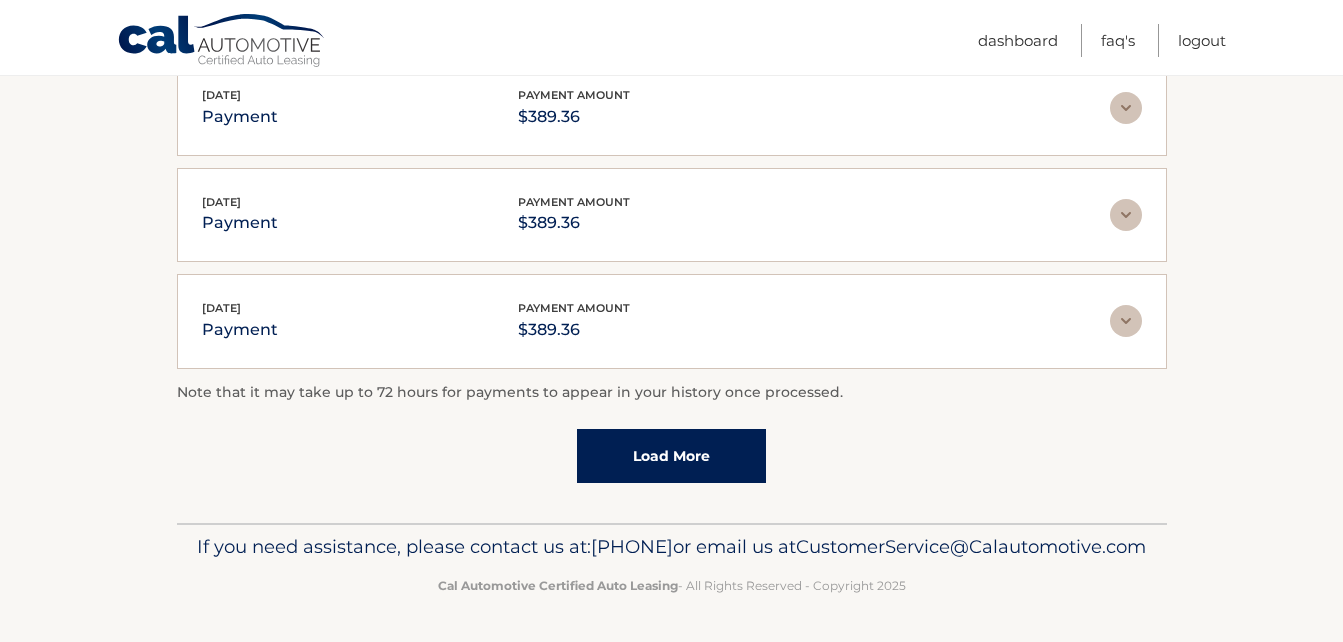 click on "Load More" at bounding box center [671, 456] 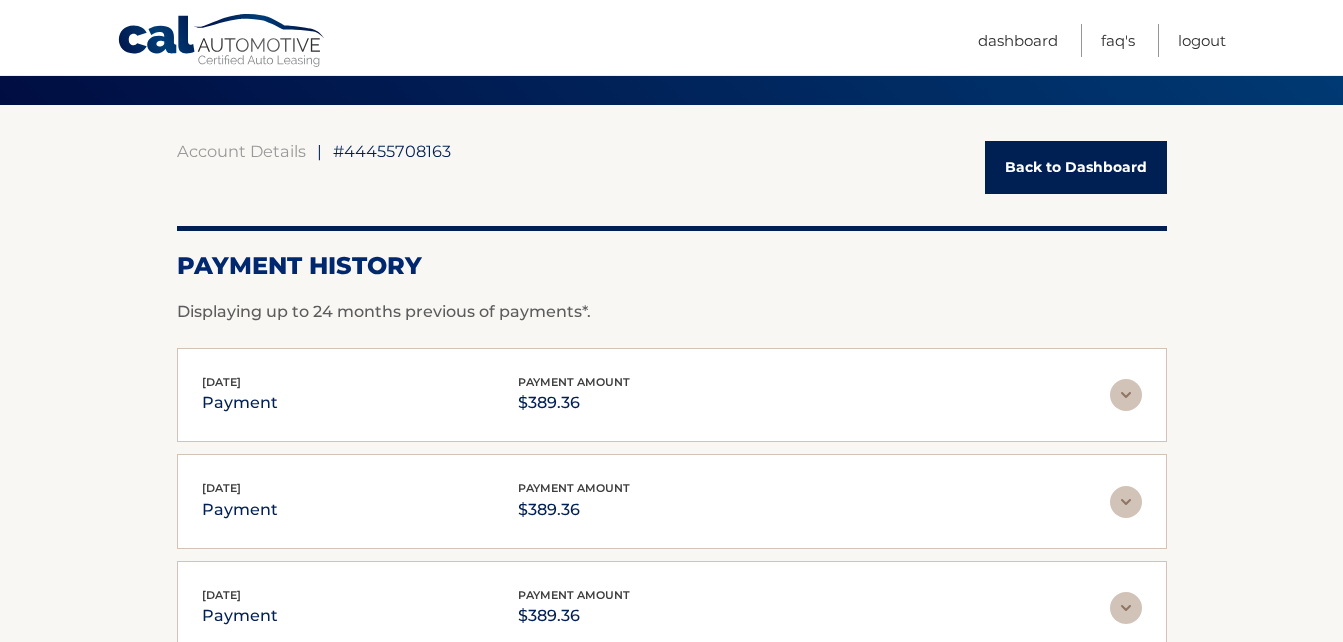 scroll, scrollTop: 83, scrollLeft: 0, axis: vertical 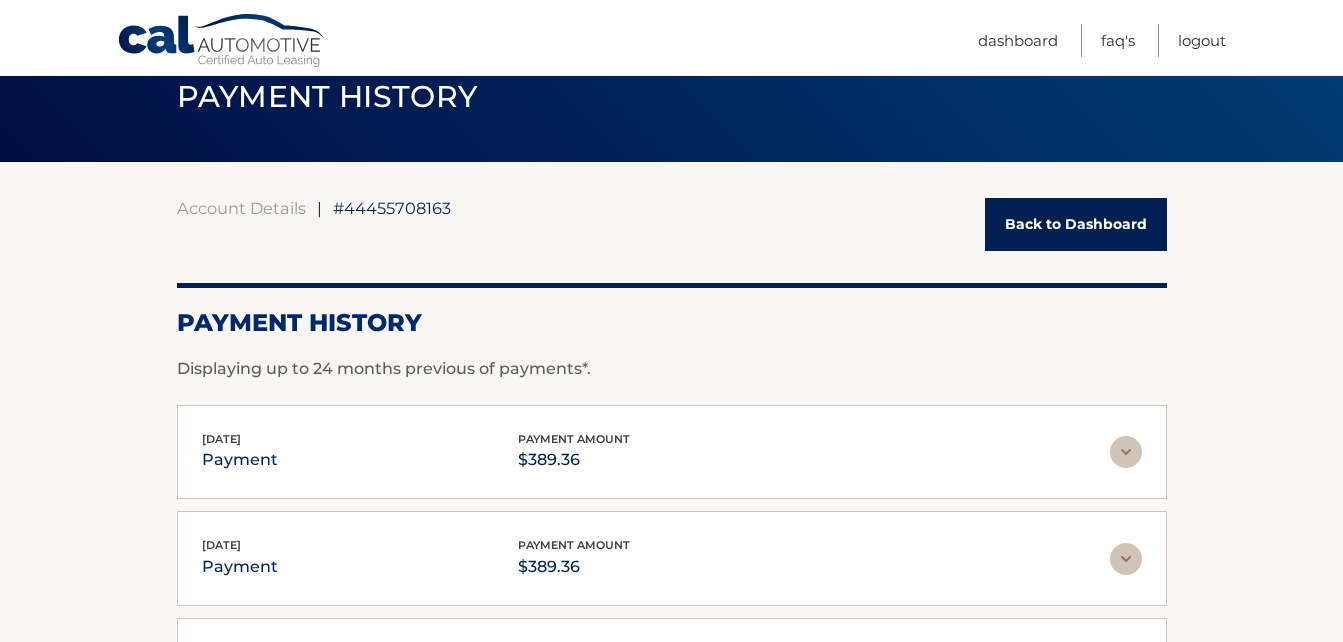 click at bounding box center [1126, 452] 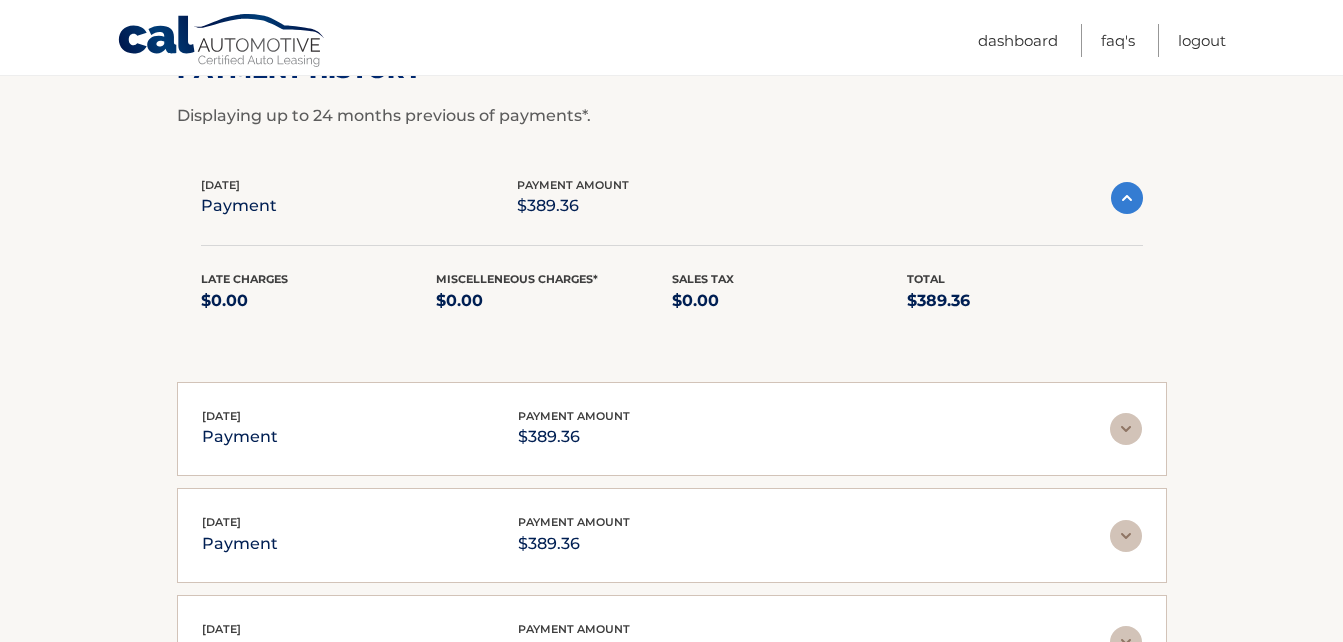 scroll, scrollTop: 383, scrollLeft: 0, axis: vertical 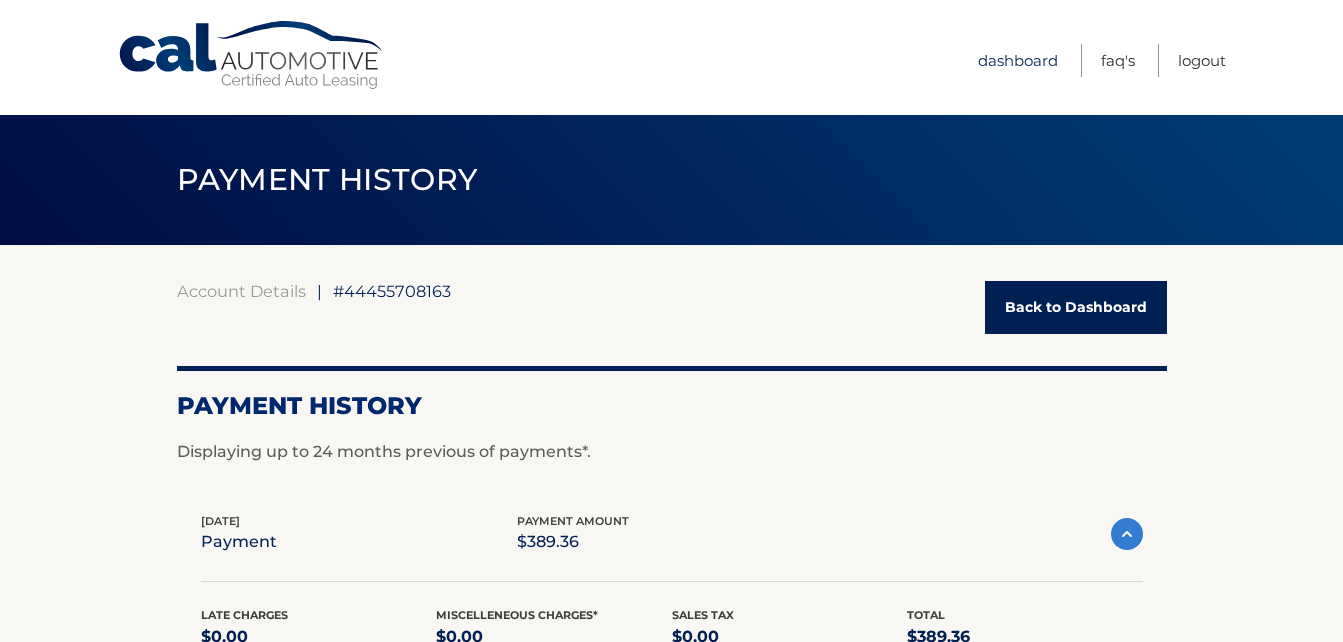 click on "Dashboard" at bounding box center (1018, 60) 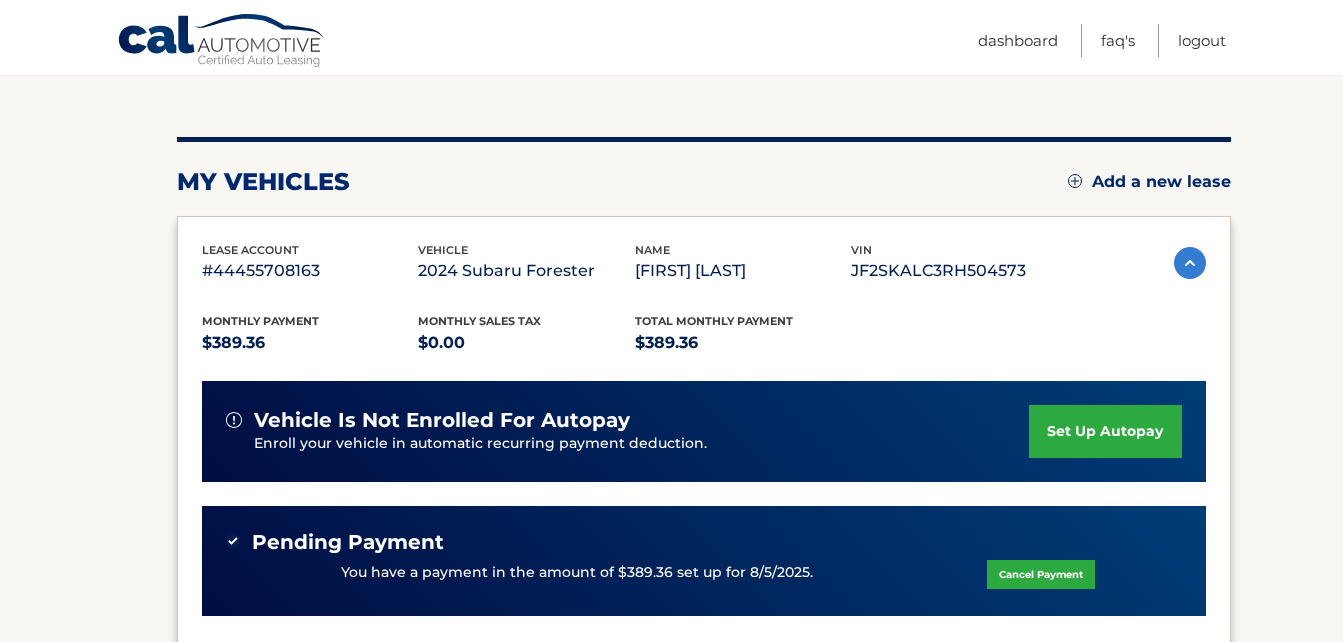 scroll, scrollTop: 200, scrollLeft: 0, axis: vertical 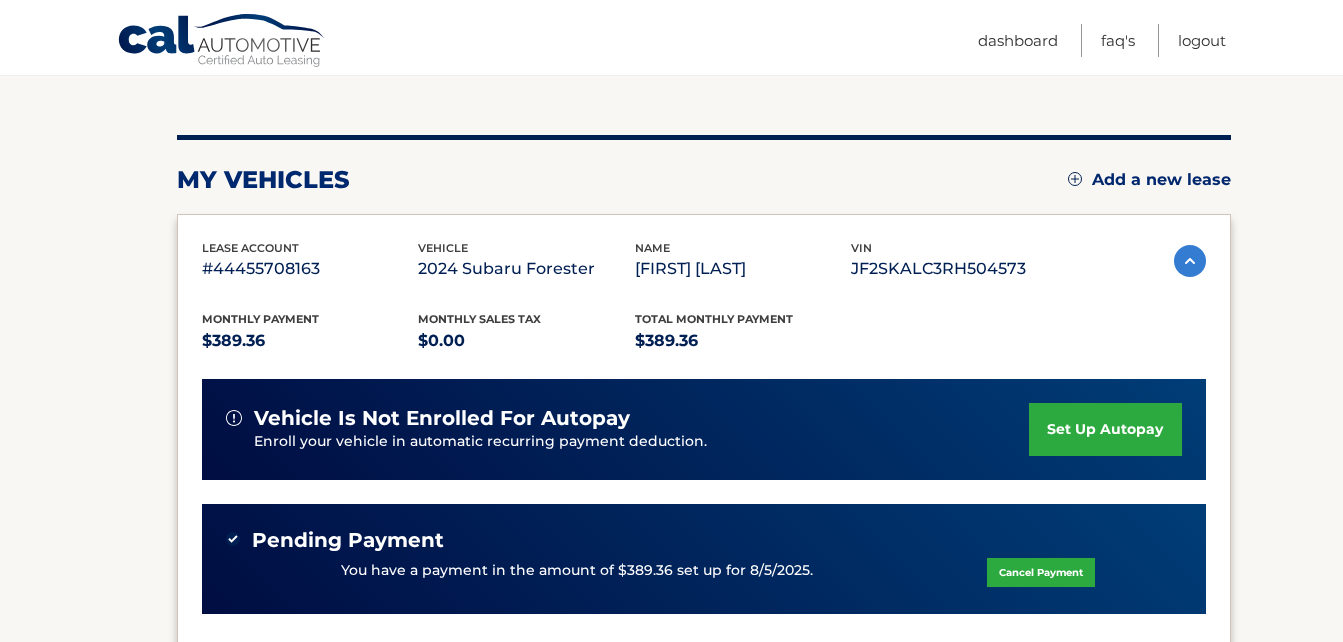 click at bounding box center (1190, 261) 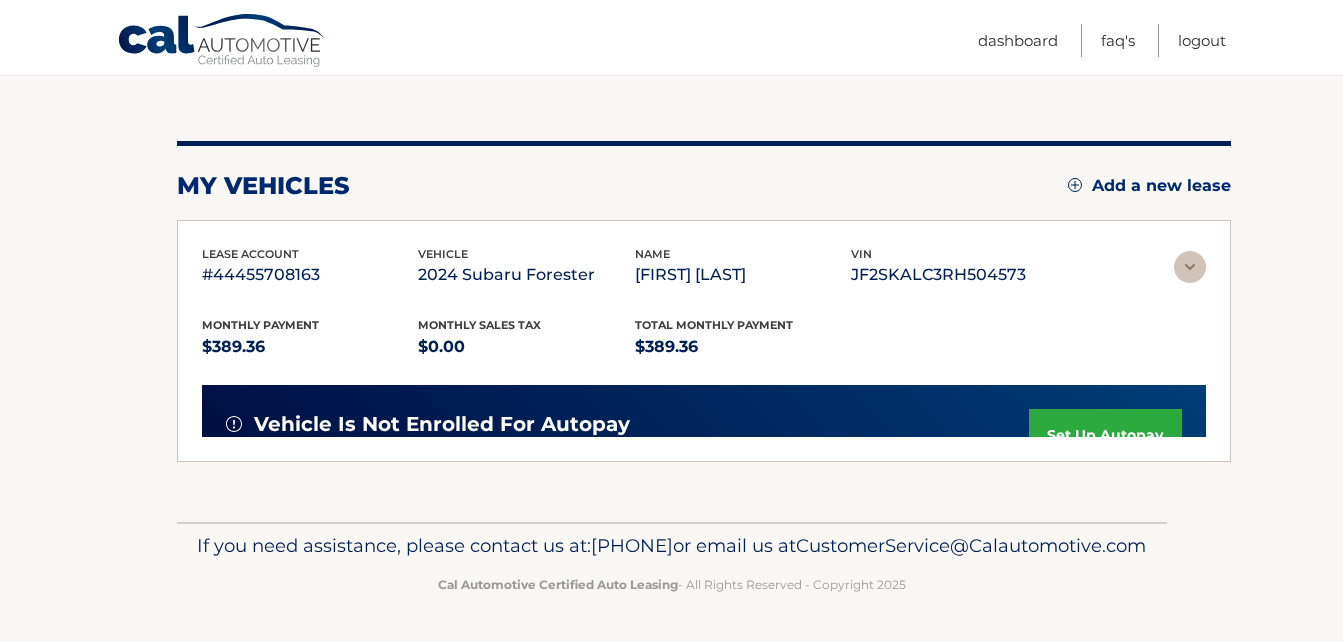 scroll, scrollTop: 78, scrollLeft: 0, axis: vertical 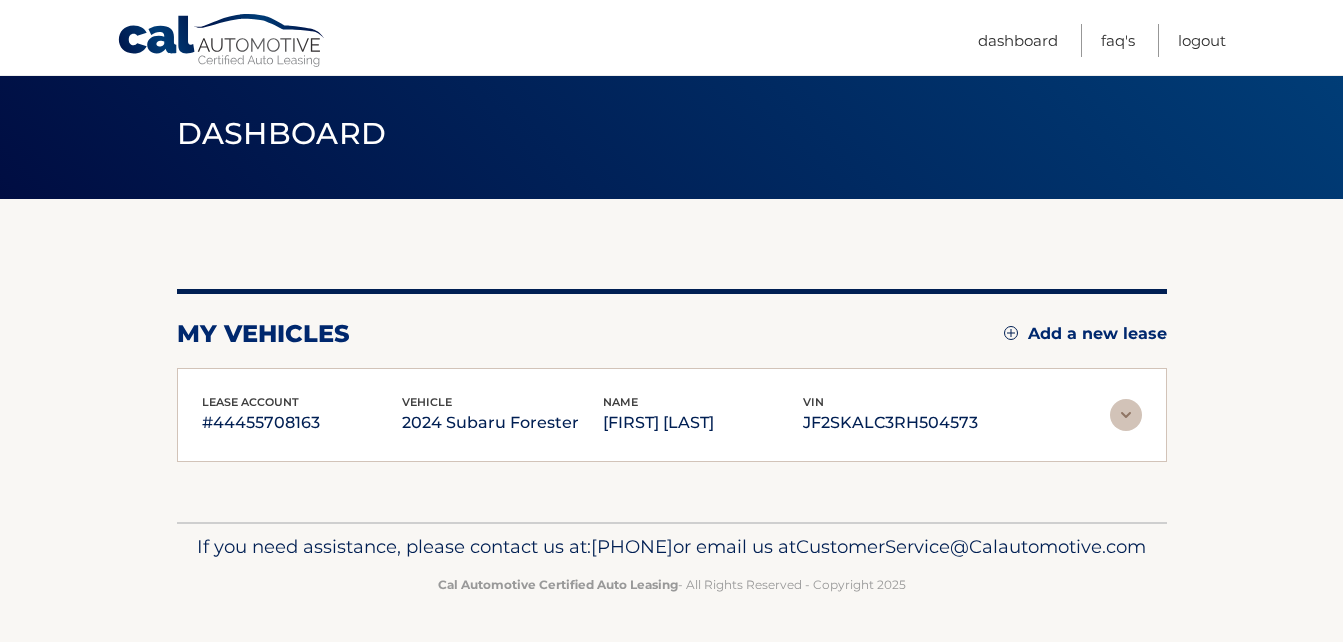 click on "my vehicles
Add a new lease
lease account
#[NUMBER]
vehicle
2024 Subaru Forester
name
[FIRST] [LAST]
vin
[ALPHANUMERIC]" at bounding box center (671, 360) 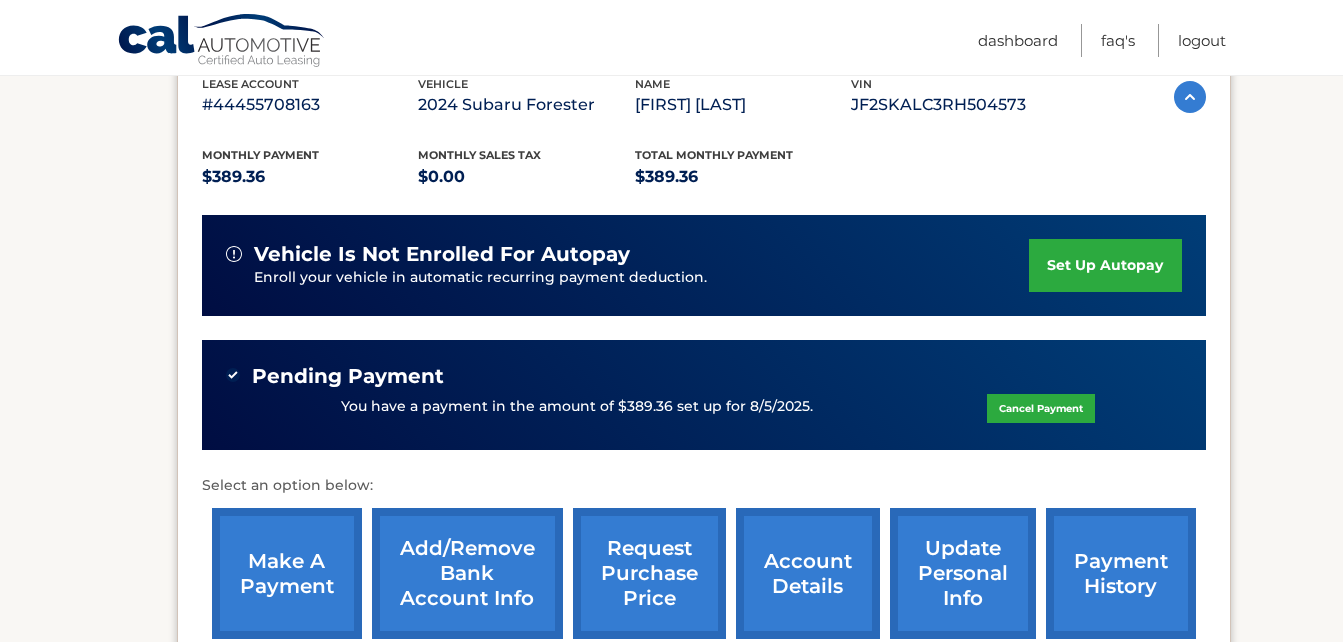 scroll, scrollTop: 478, scrollLeft: 0, axis: vertical 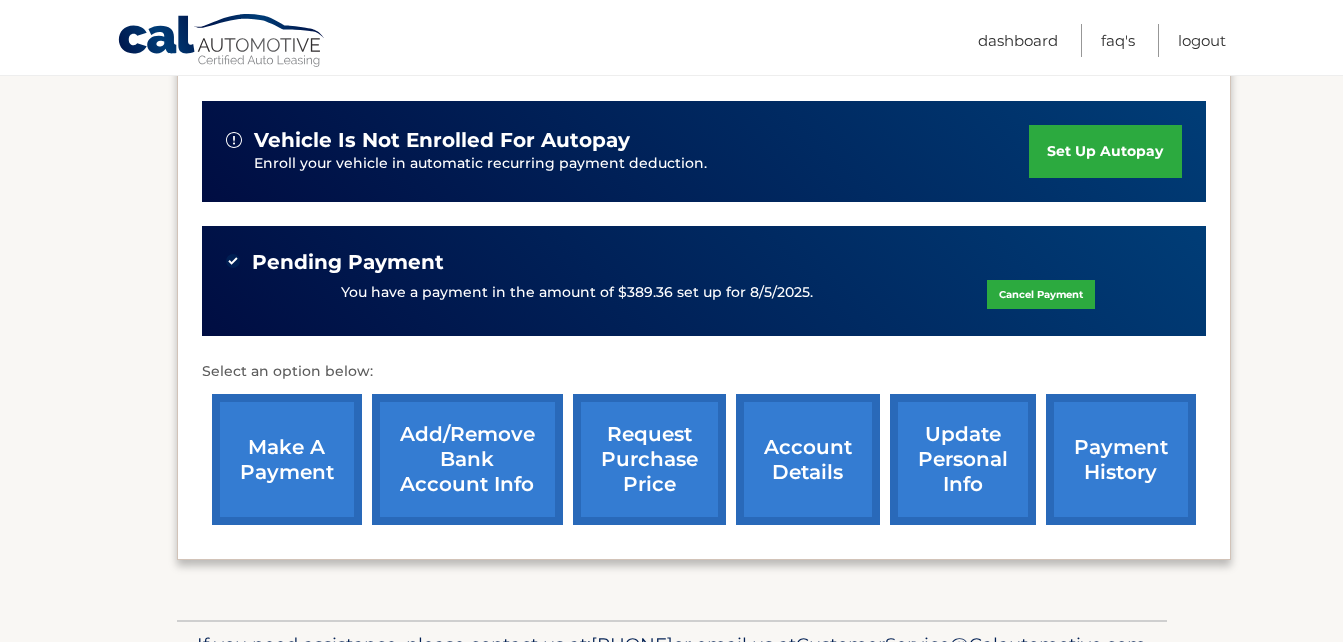 click on "account details" at bounding box center (808, 459) 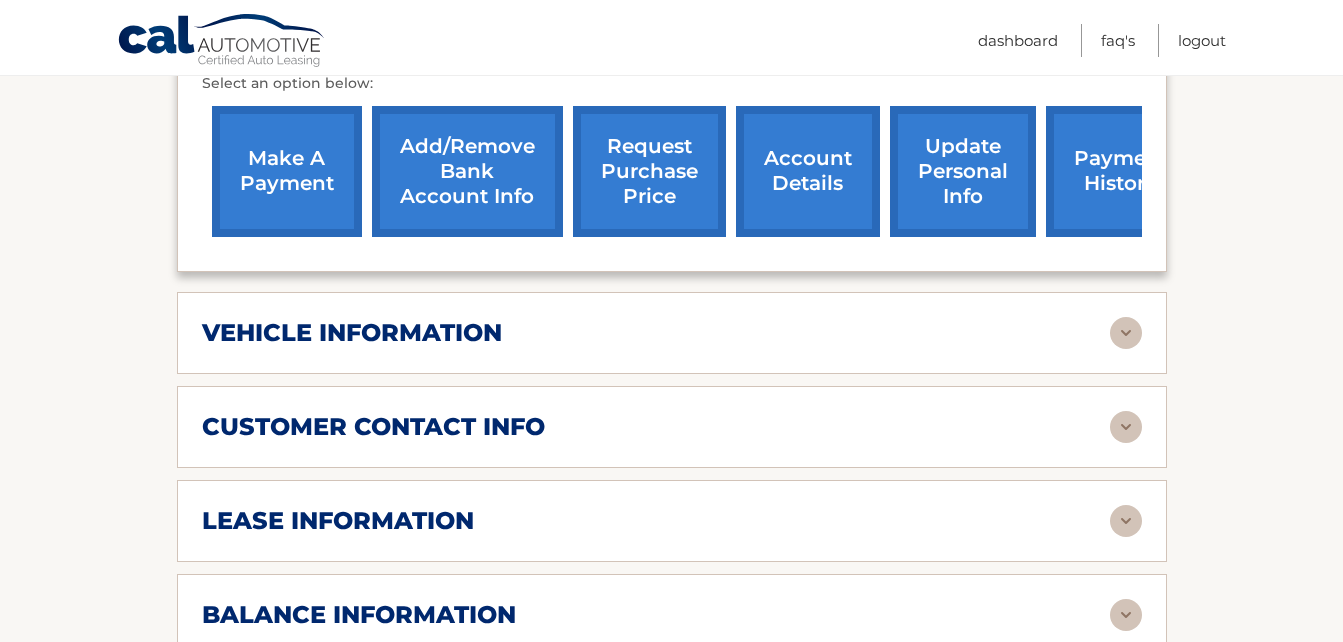 scroll, scrollTop: 800, scrollLeft: 0, axis: vertical 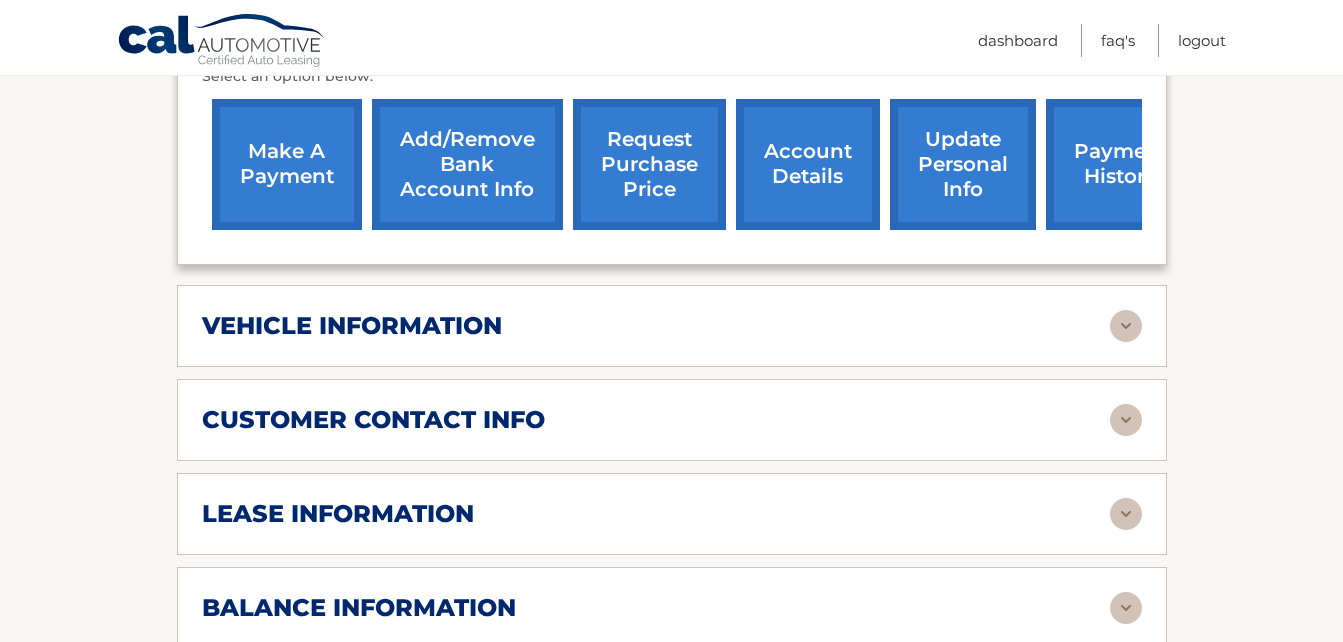 click at bounding box center [1126, 326] 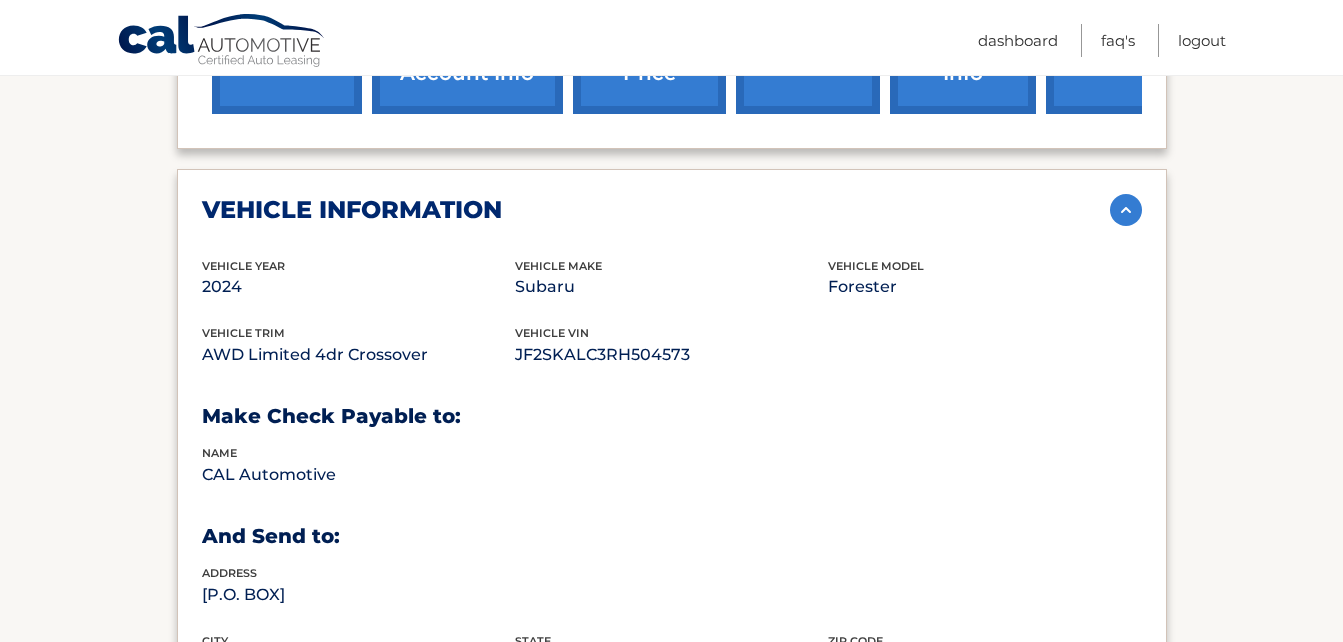 scroll, scrollTop: 900, scrollLeft: 0, axis: vertical 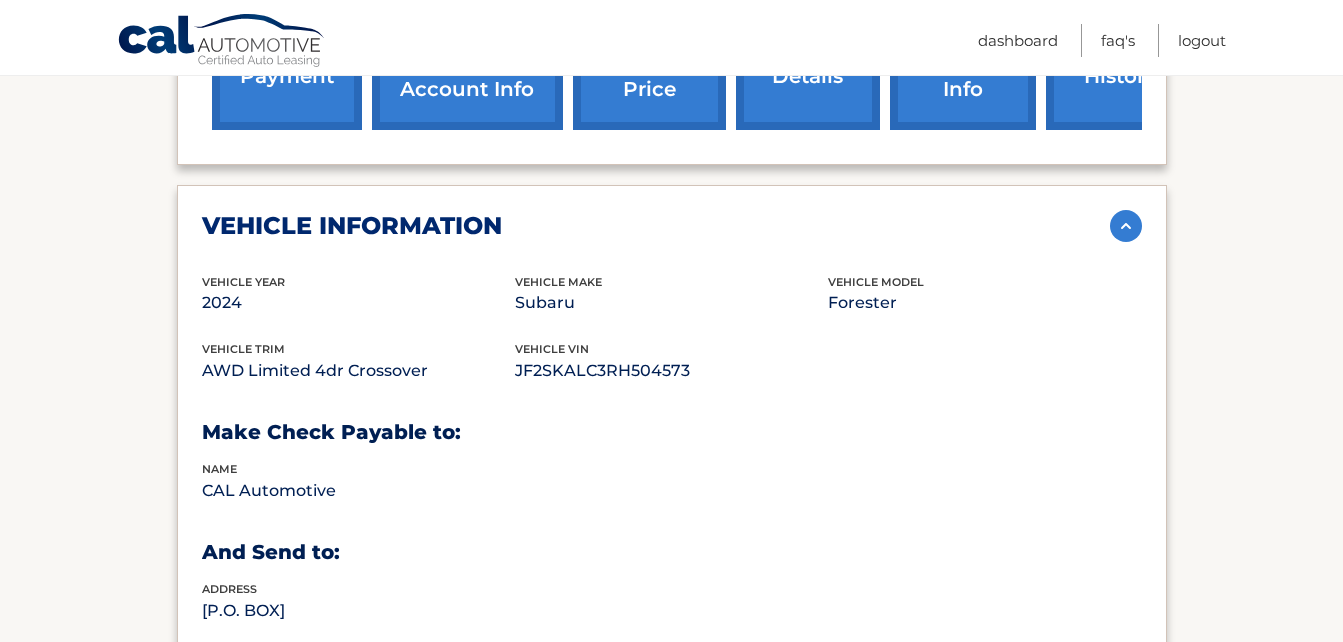 click at bounding box center [1126, 226] 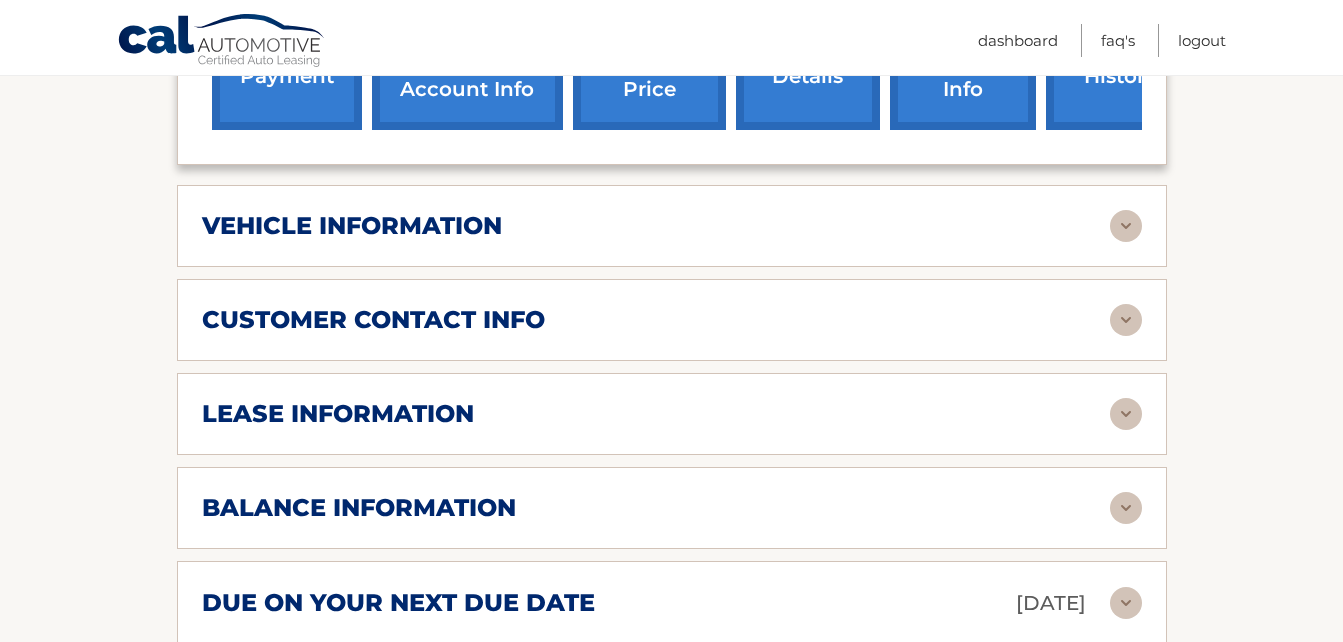click at bounding box center (1126, 320) 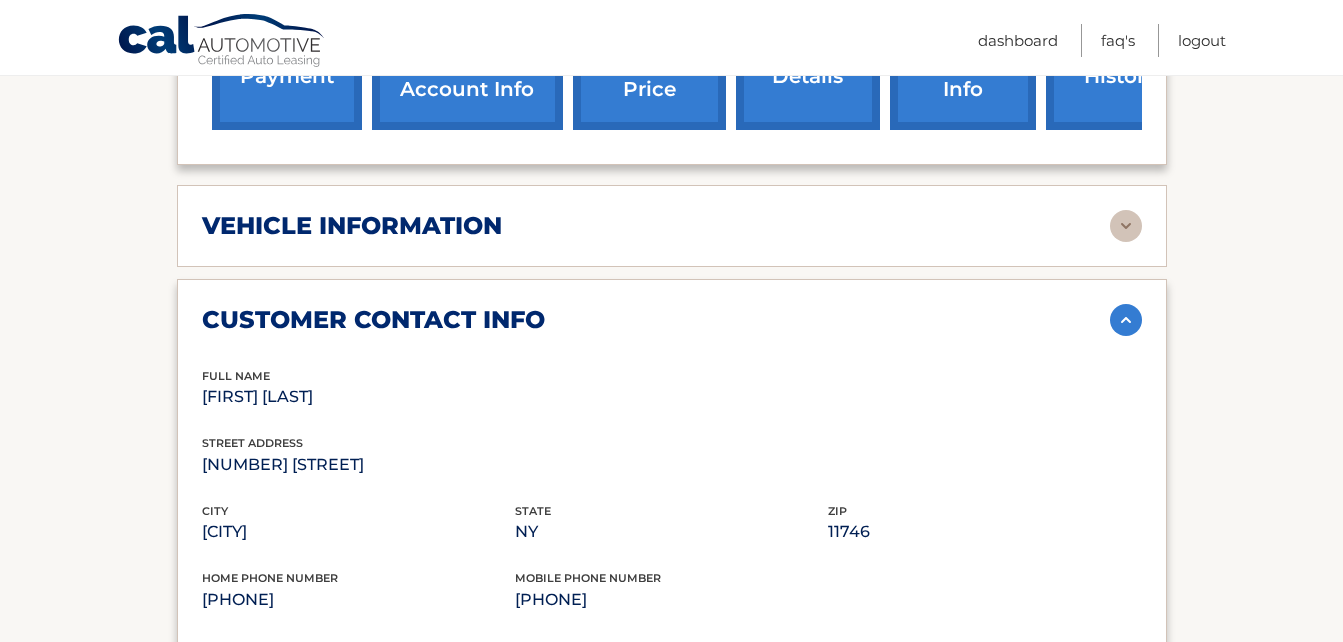 click at bounding box center [1126, 320] 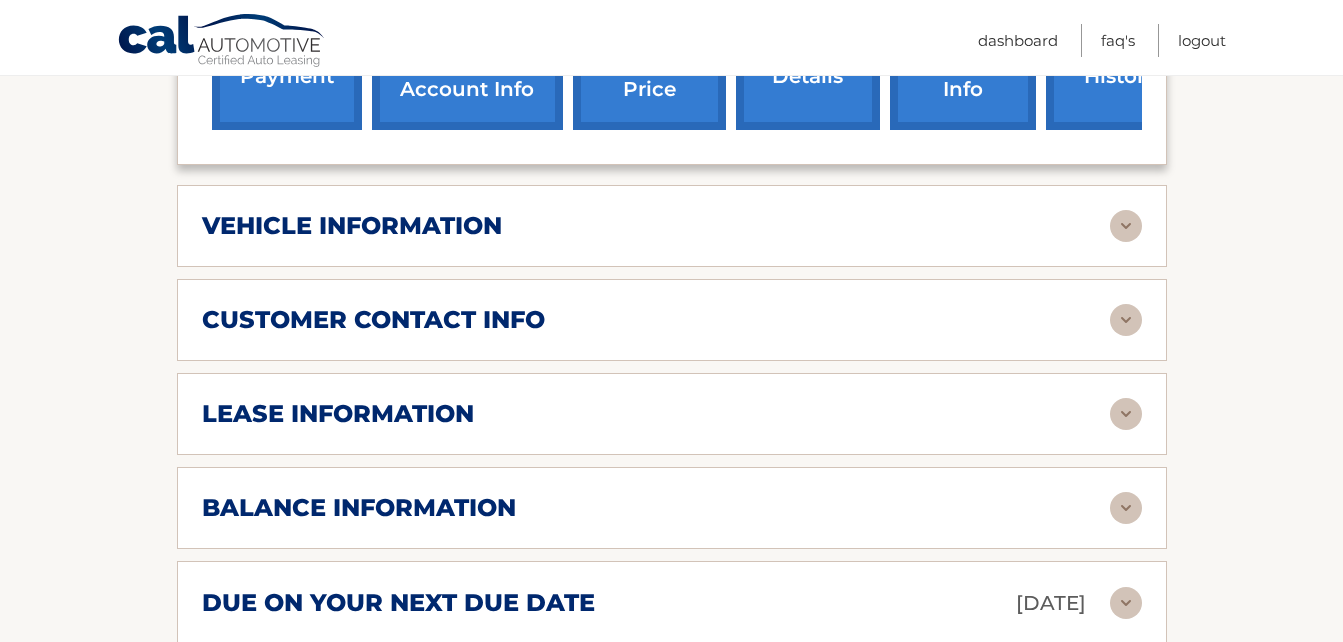click at bounding box center (1126, 414) 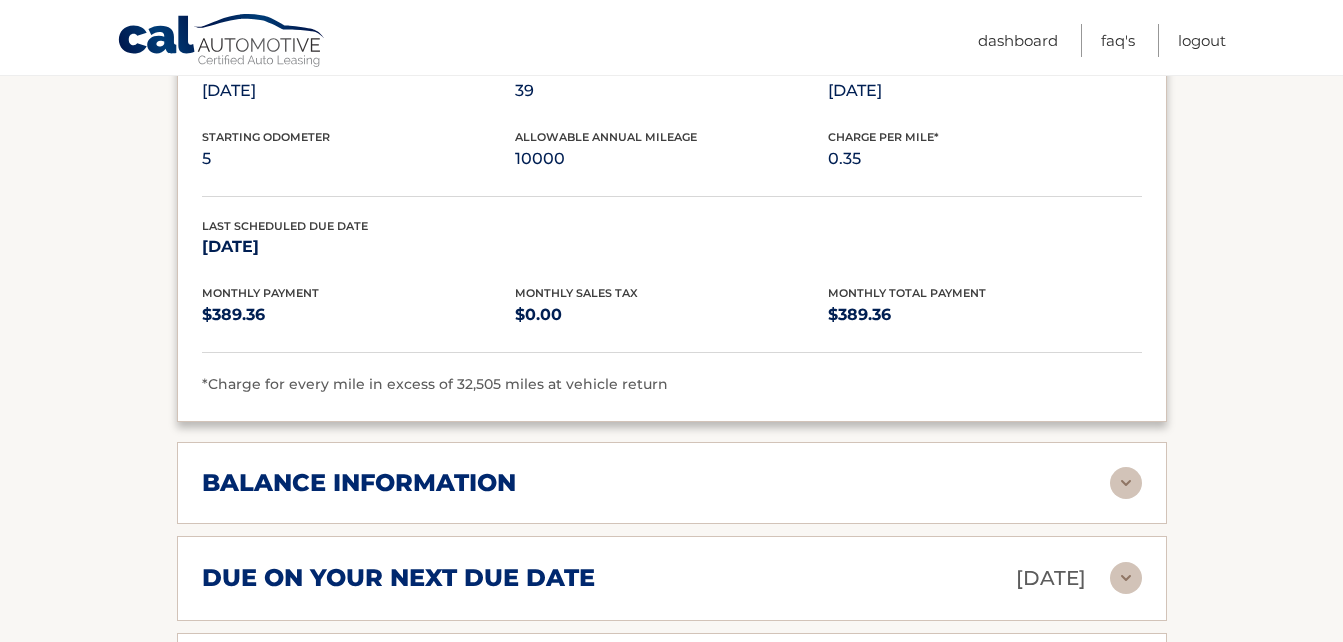 scroll, scrollTop: 1400, scrollLeft: 0, axis: vertical 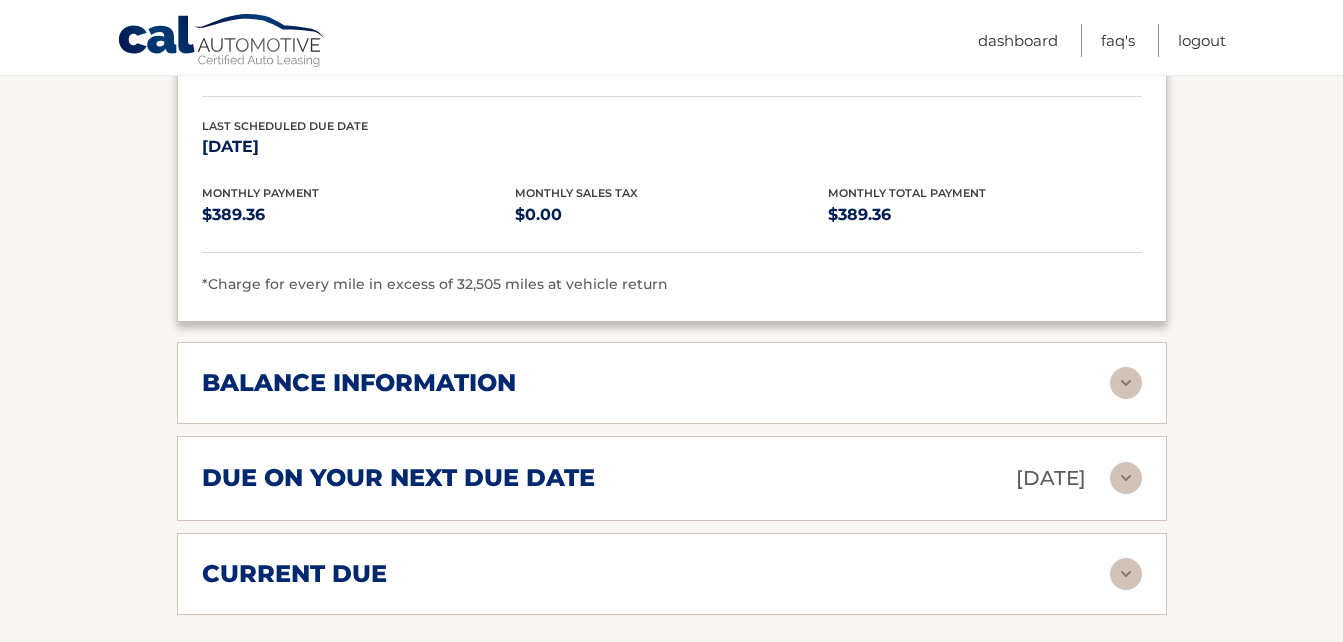 click at bounding box center [1126, 383] 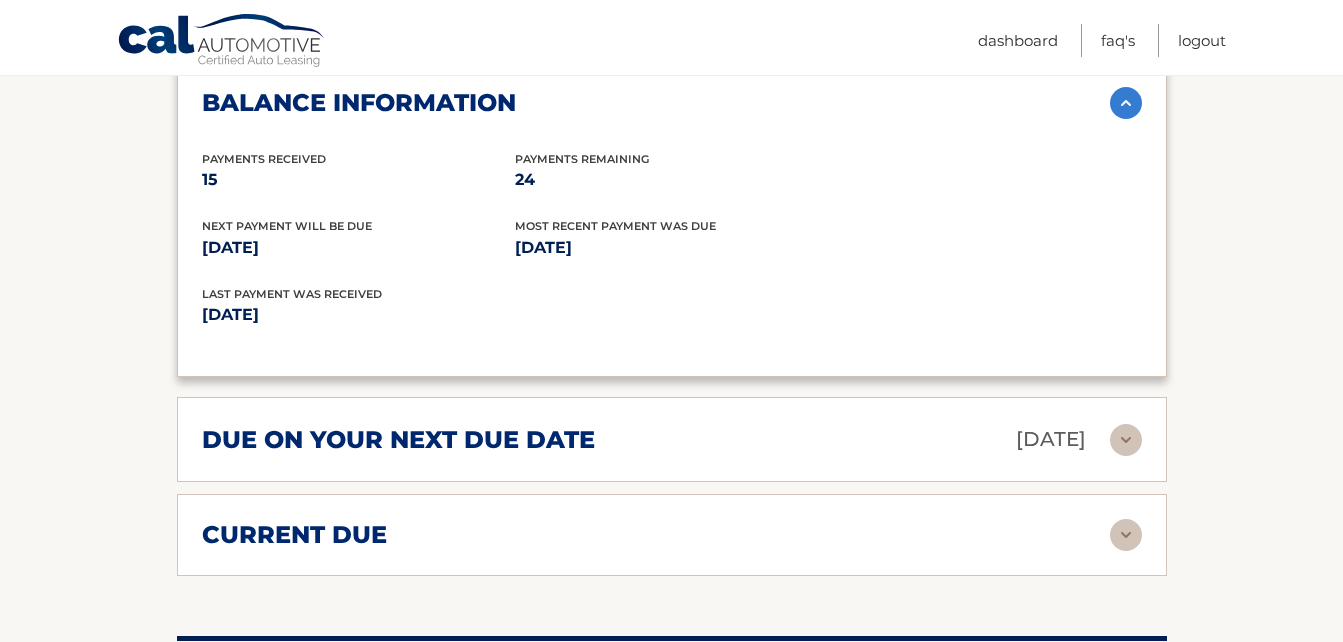 scroll, scrollTop: 1700, scrollLeft: 0, axis: vertical 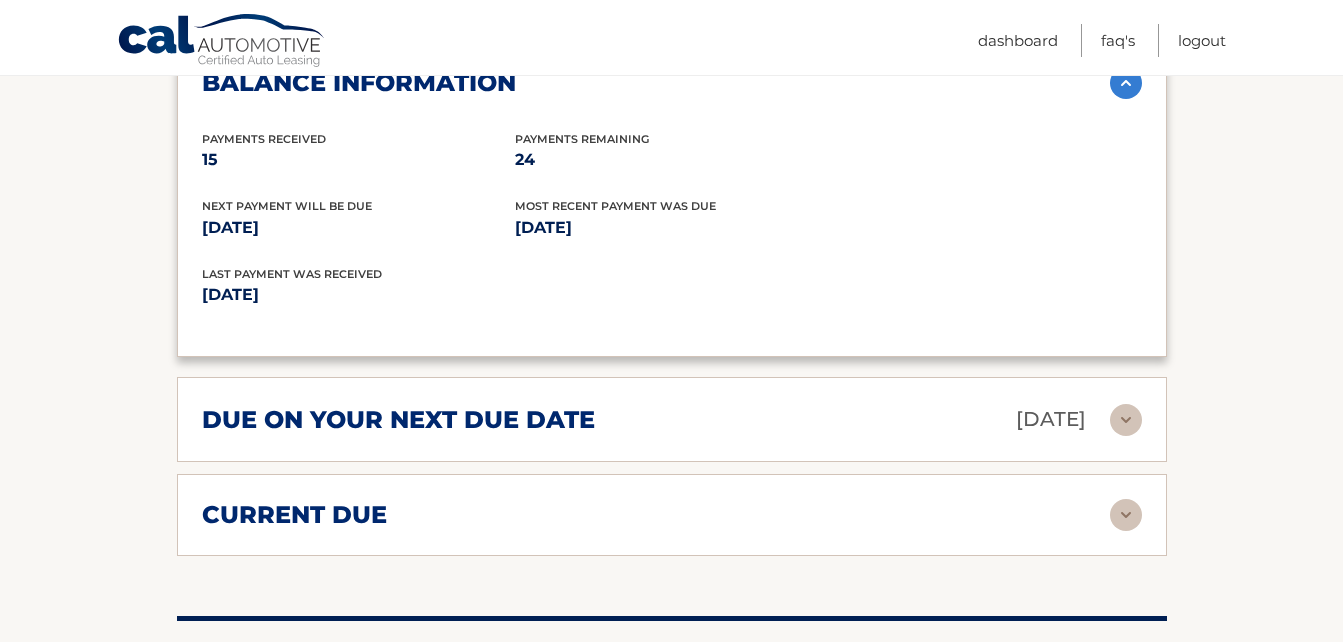 click at bounding box center (1126, 420) 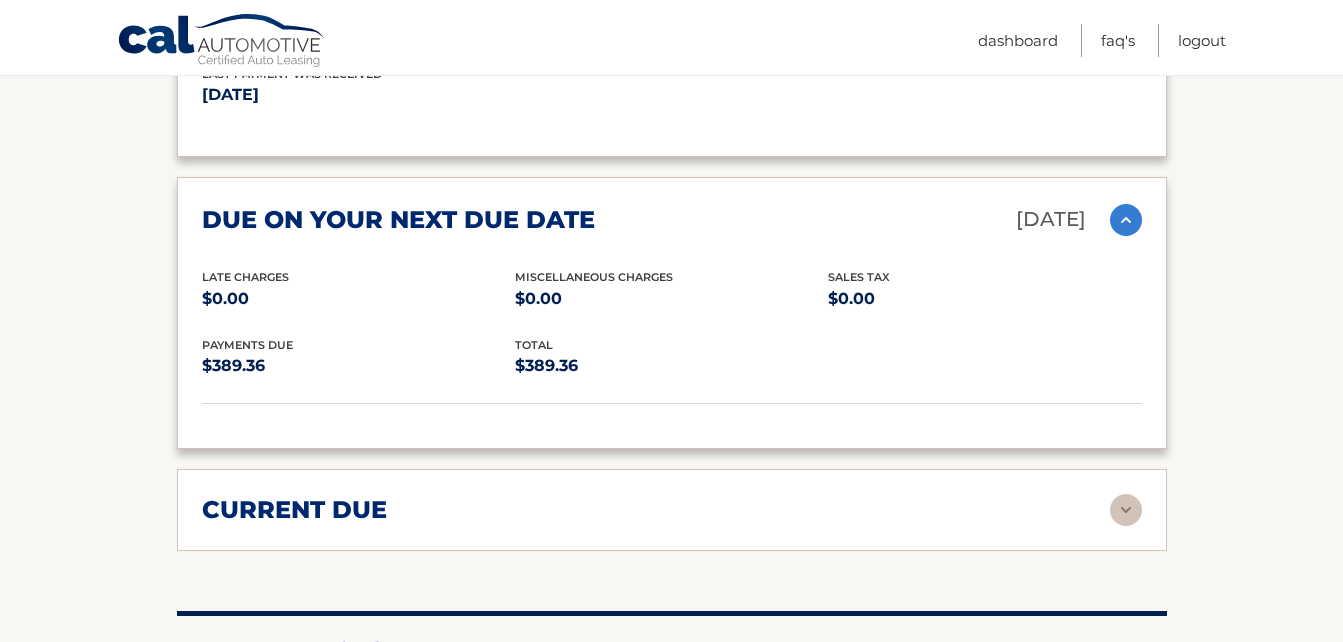scroll, scrollTop: 2000, scrollLeft: 0, axis: vertical 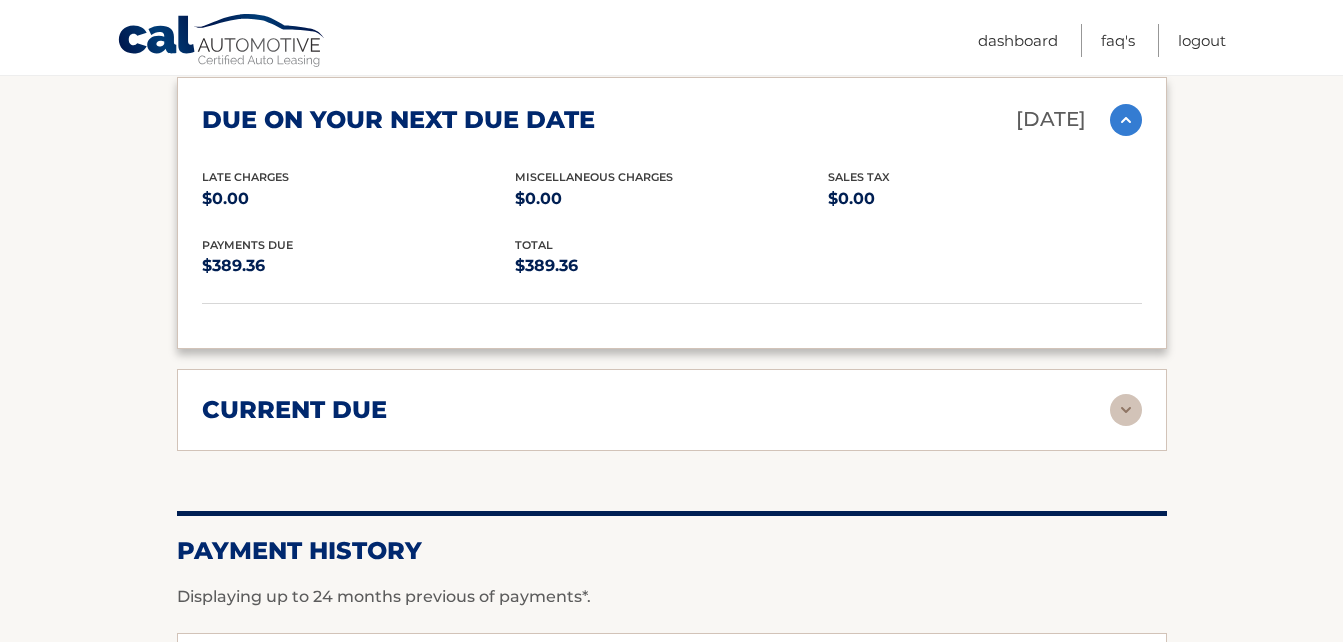 click at bounding box center (1126, 410) 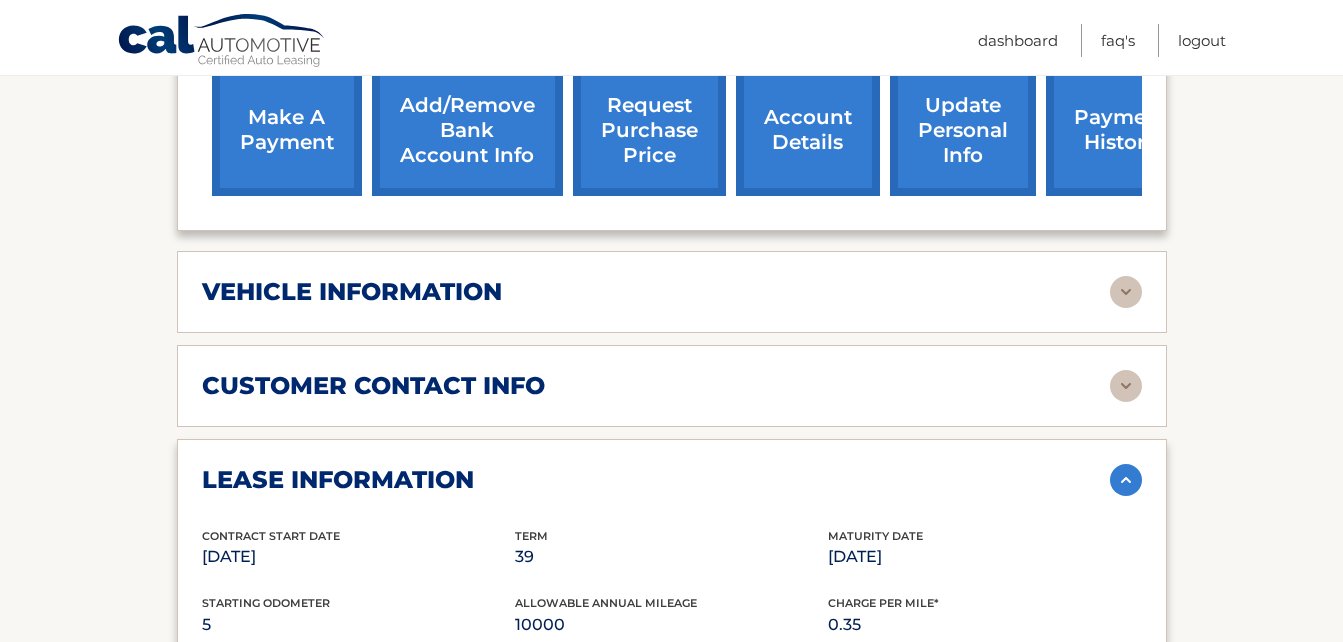 scroll, scrollTop: 700, scrollLeft: 0, axis: vertical 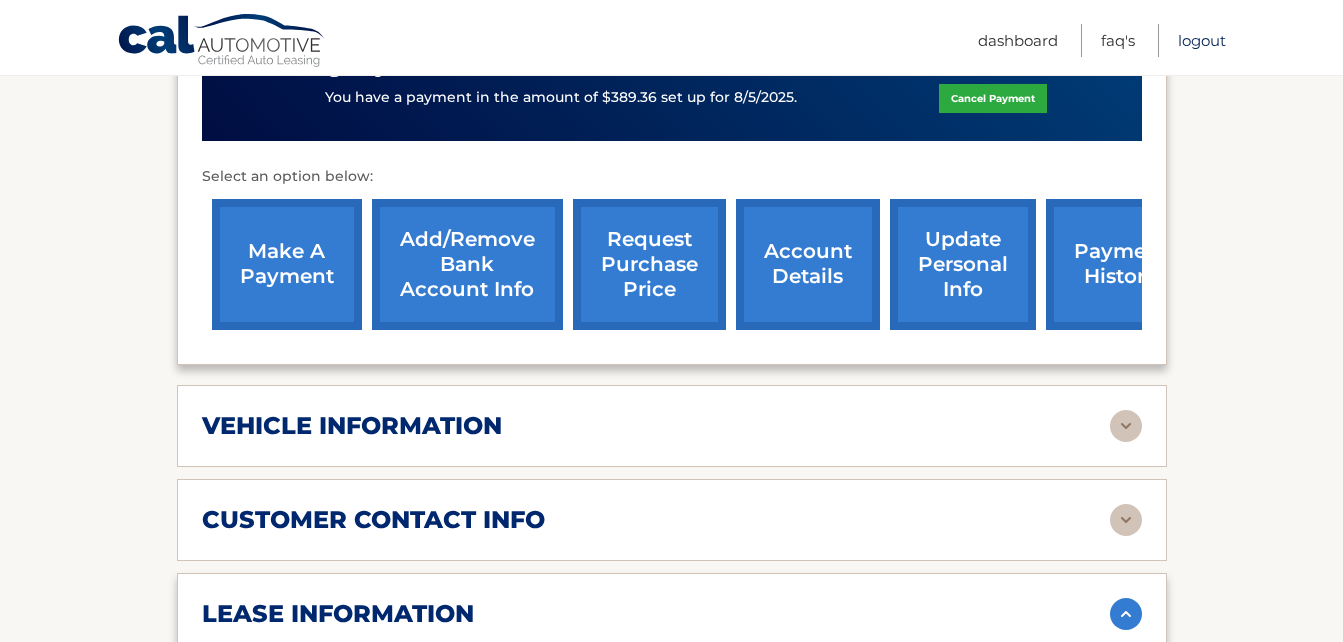 click on "Logout" at bounding box center (1202, 40) 